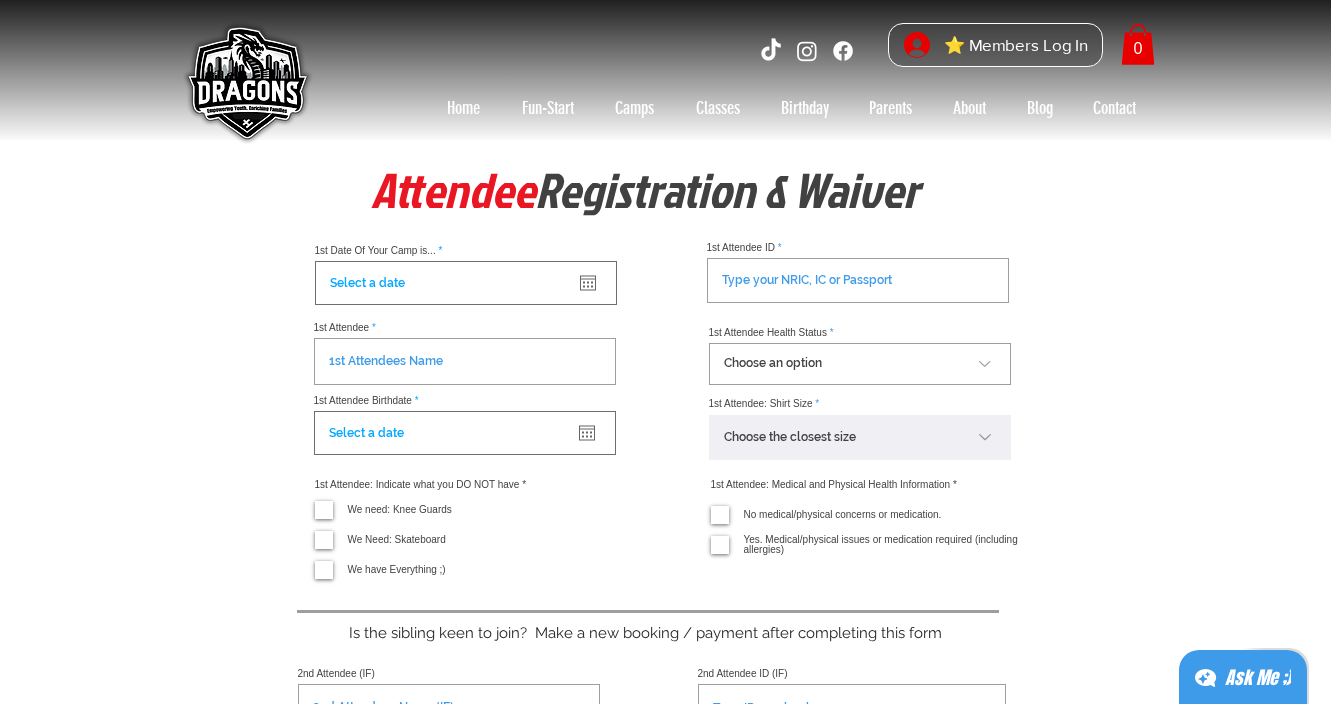 scroll, scrollTop: 0, scrollLeft: 0, axis: both 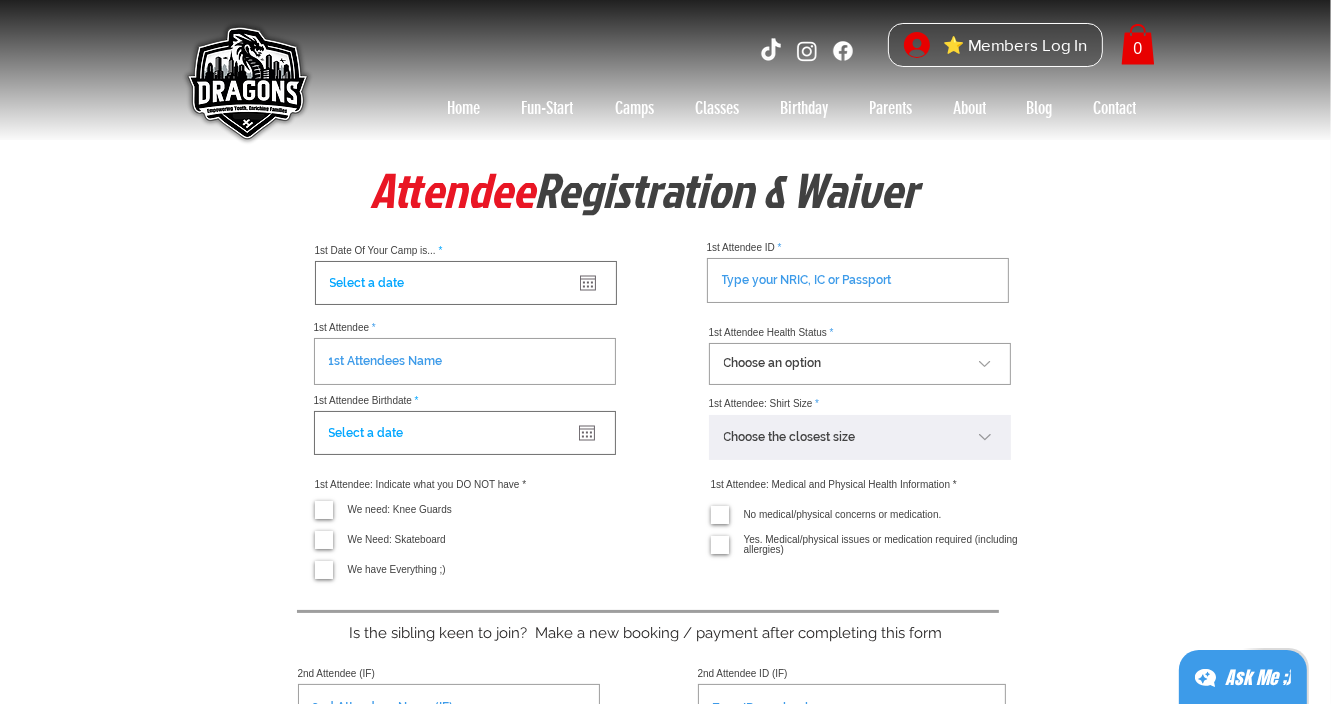 click at bounding box center (466, 283) 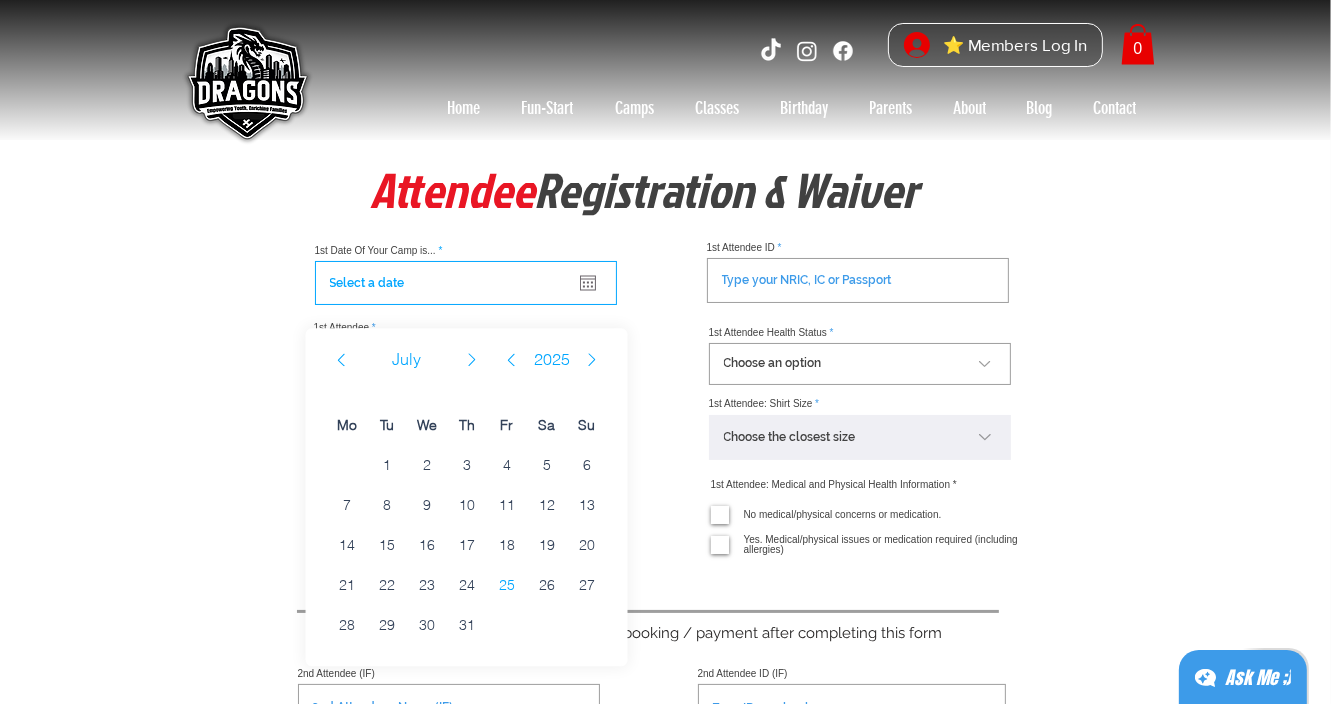 click at bounding box center (472, 359) 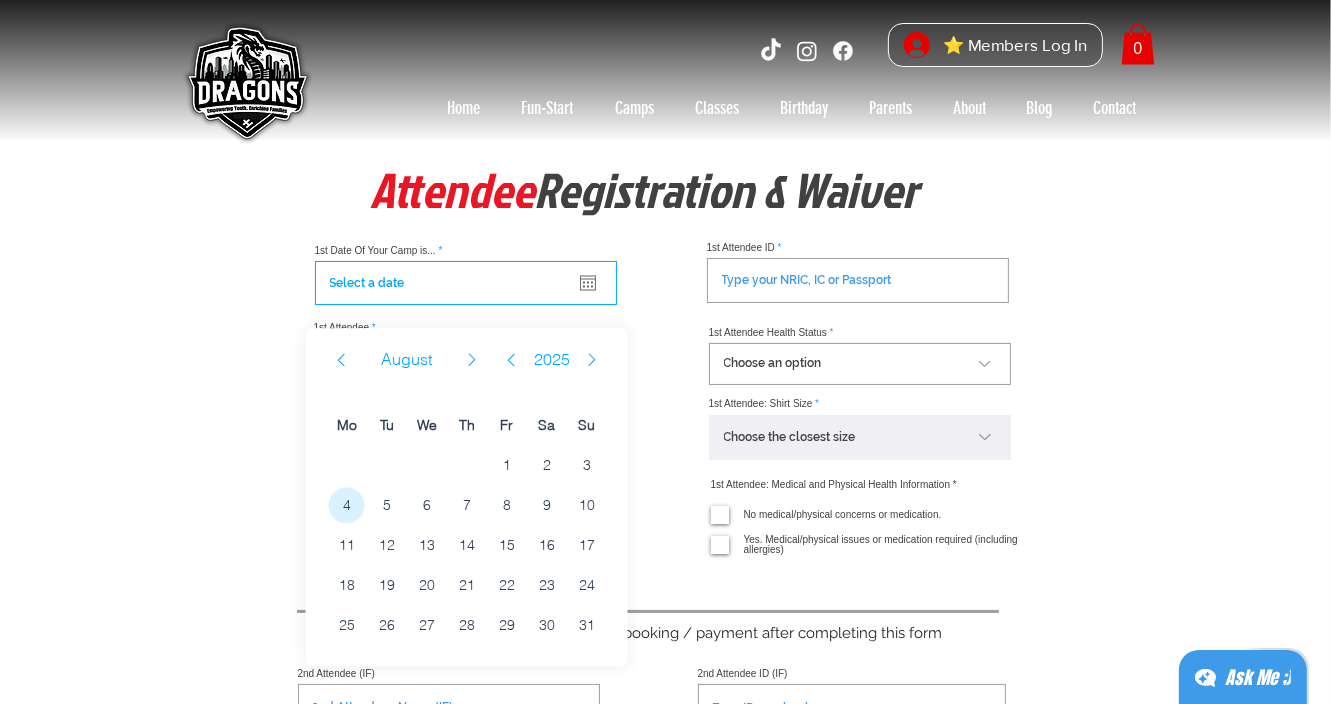 click on "4" at bounding box center [347, 505] 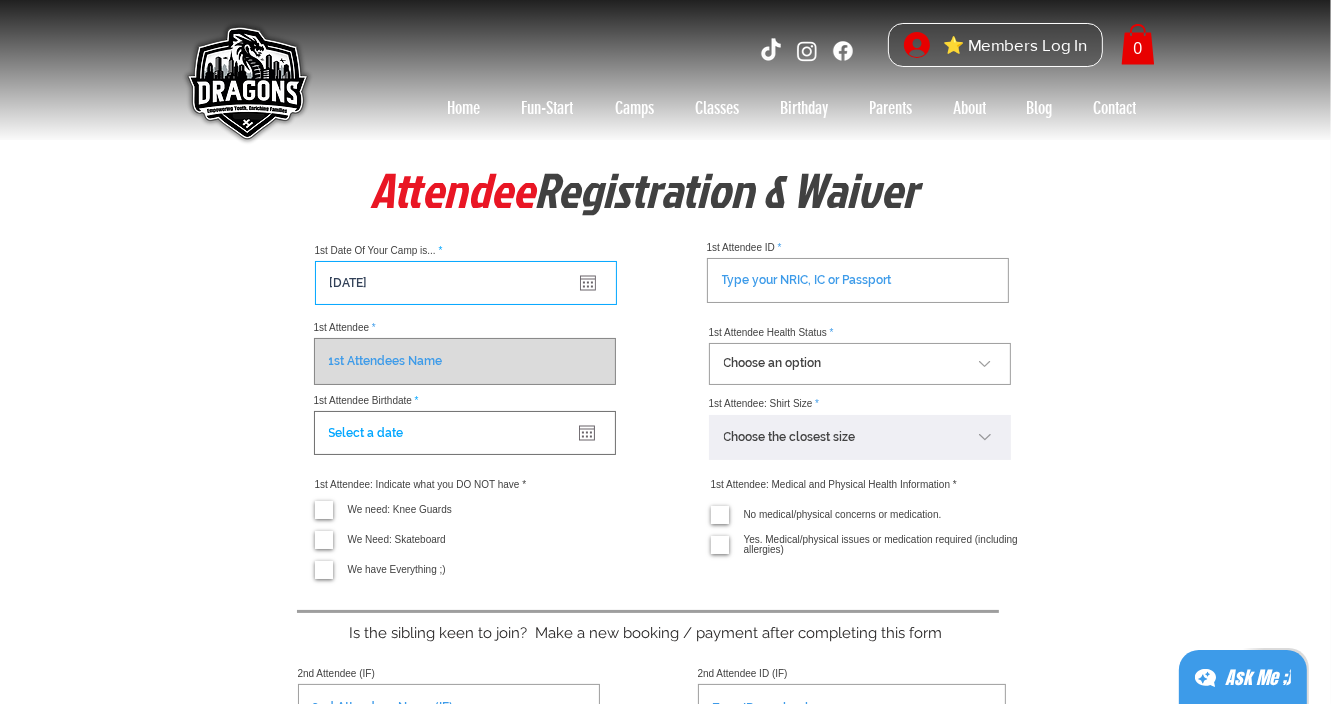 click on "1st Attendee" at bounding box center (465, 361) 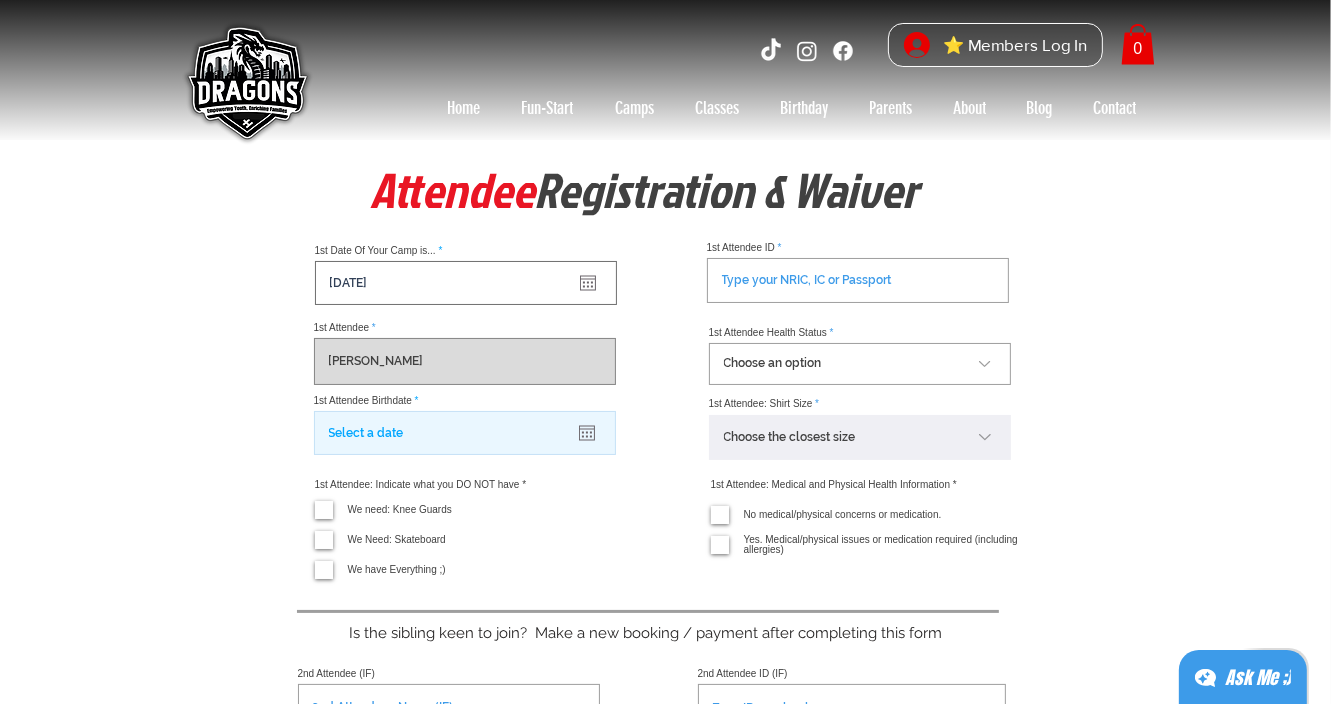 type on "[PERSON_NAME]" 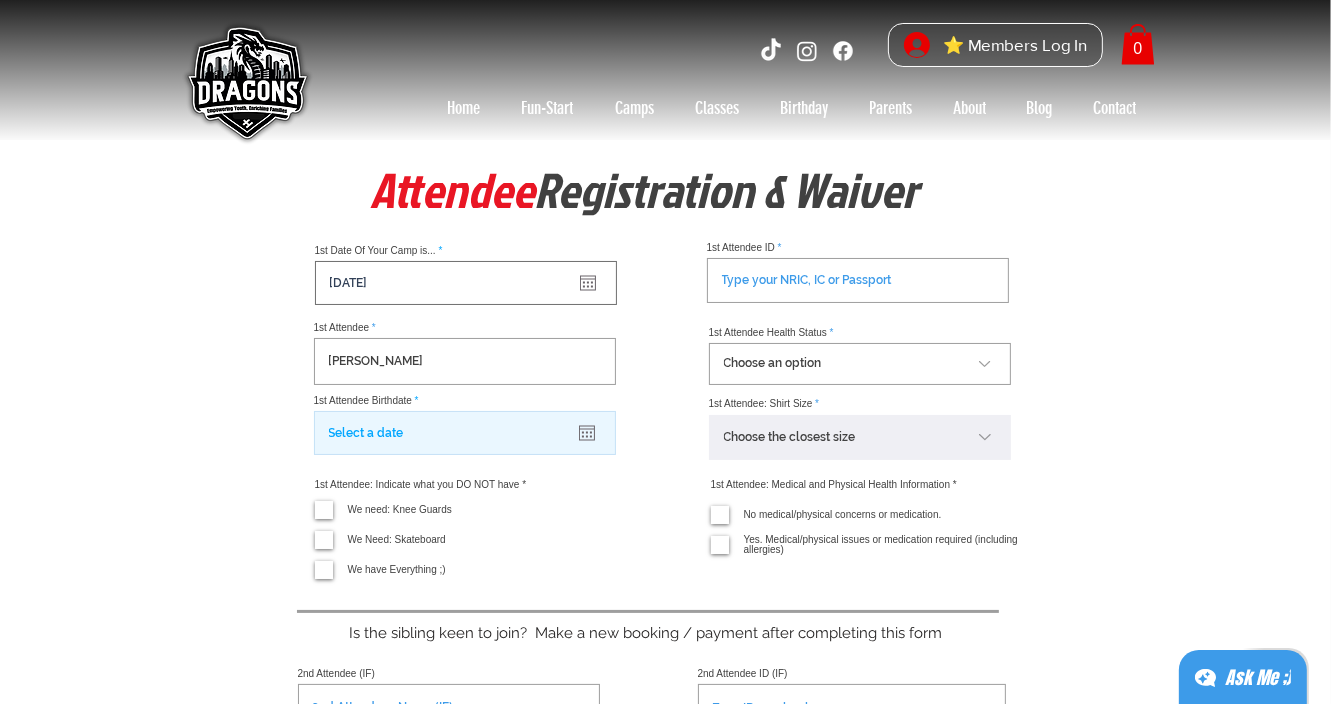 click at bounding box center [465, 433] 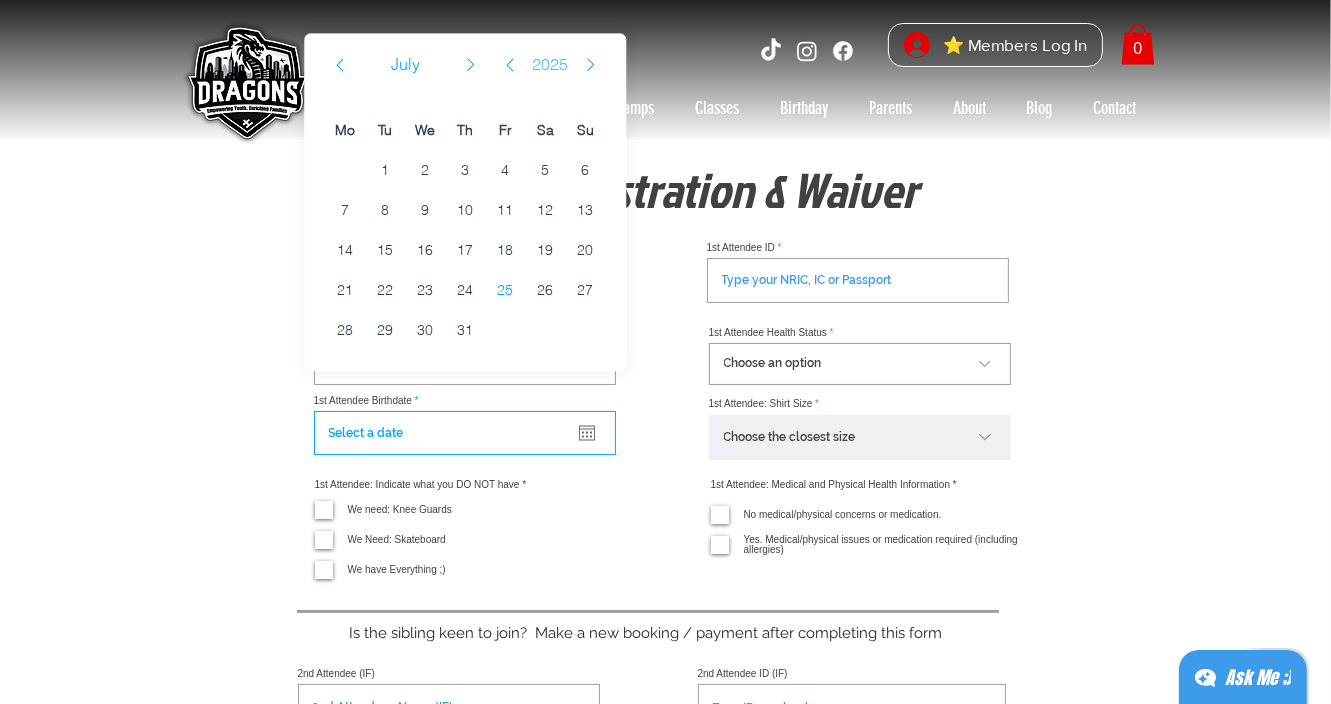 click on "2025" at bounding box center (550, 65) 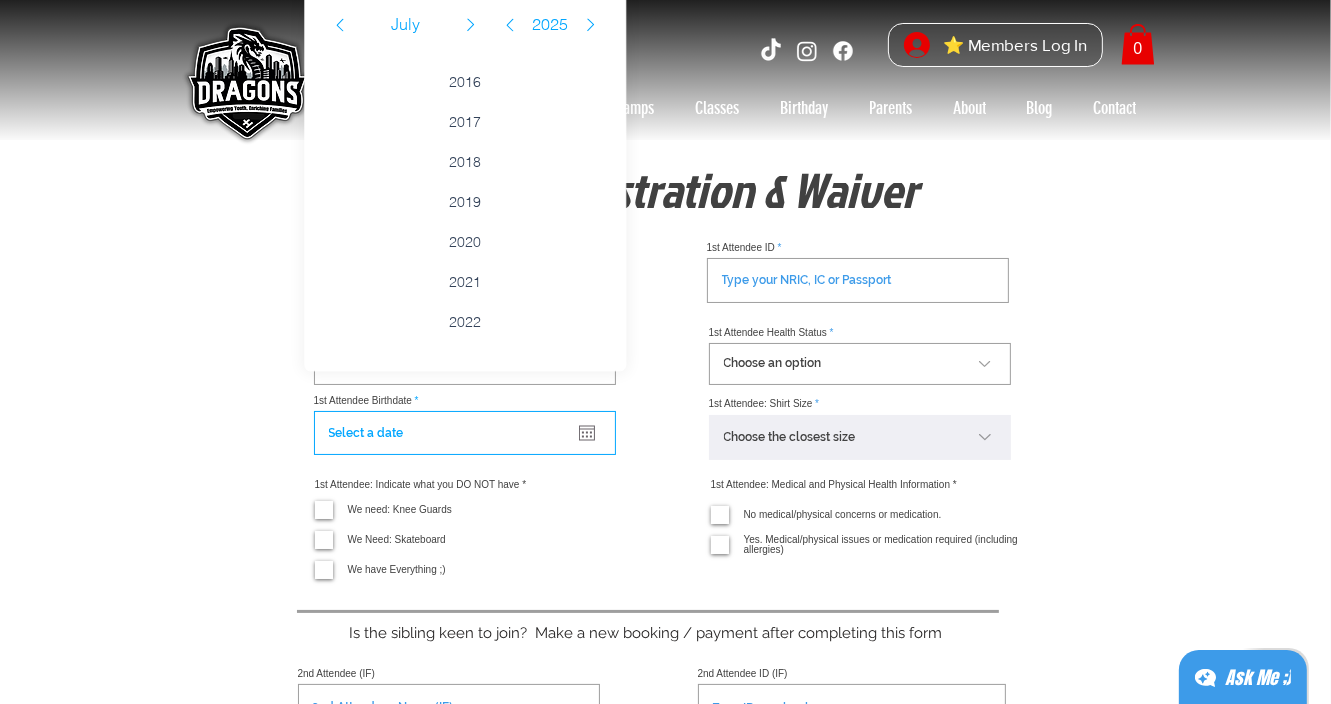 scroll, scrollTop: 4648, scrollLeft: 0, axis: vertical 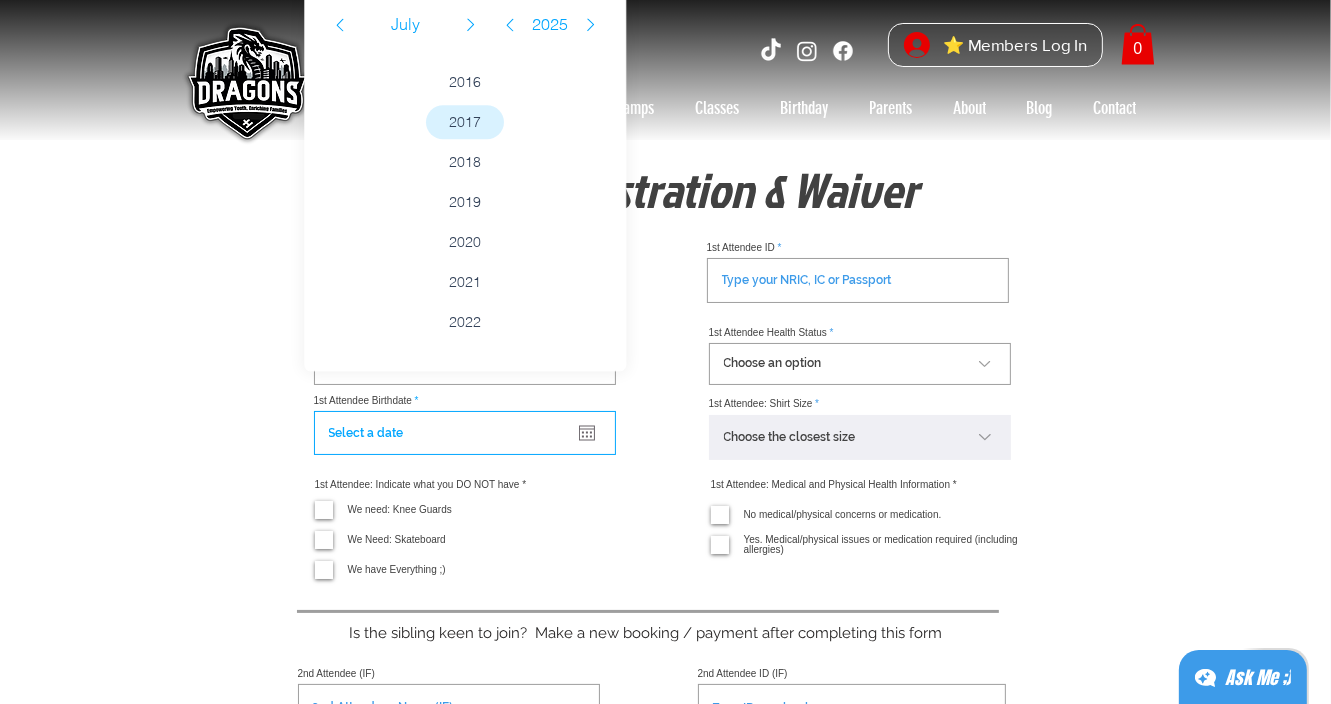 click on "2017" at bounding box center [465, 123] 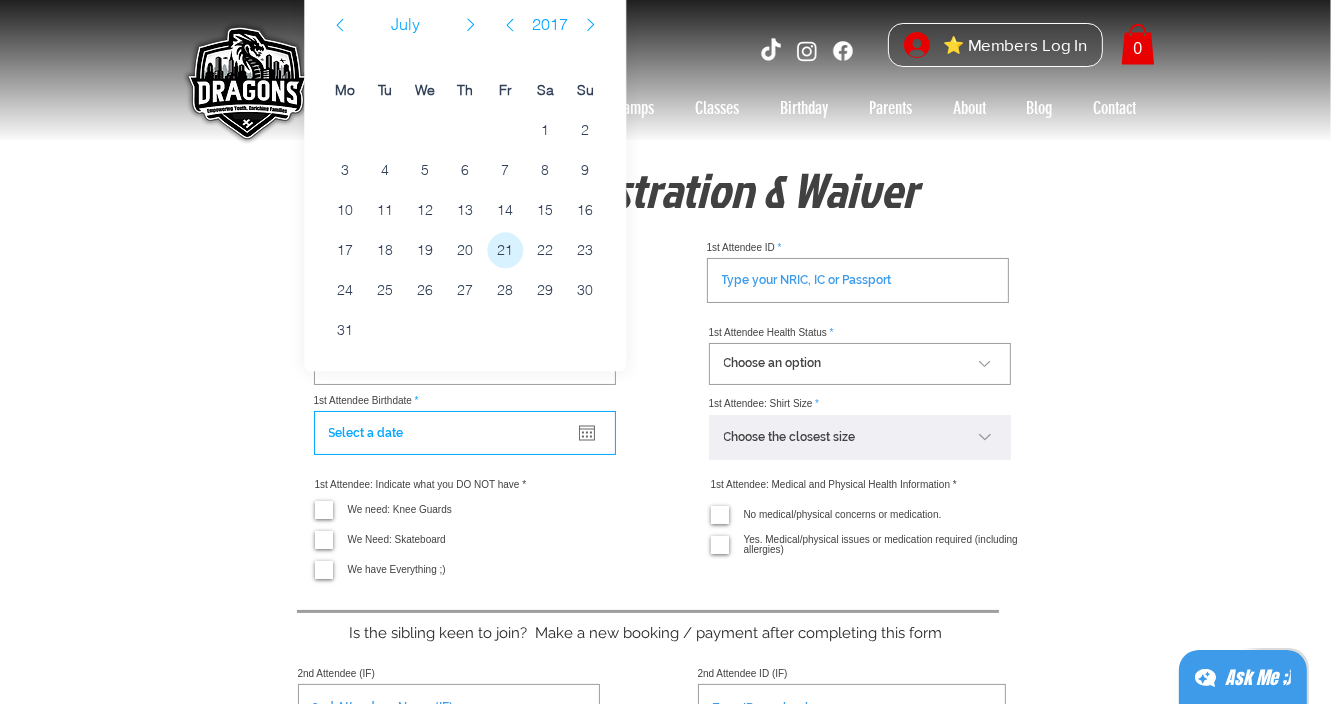 click on "21" at bounding box center [505, 251] 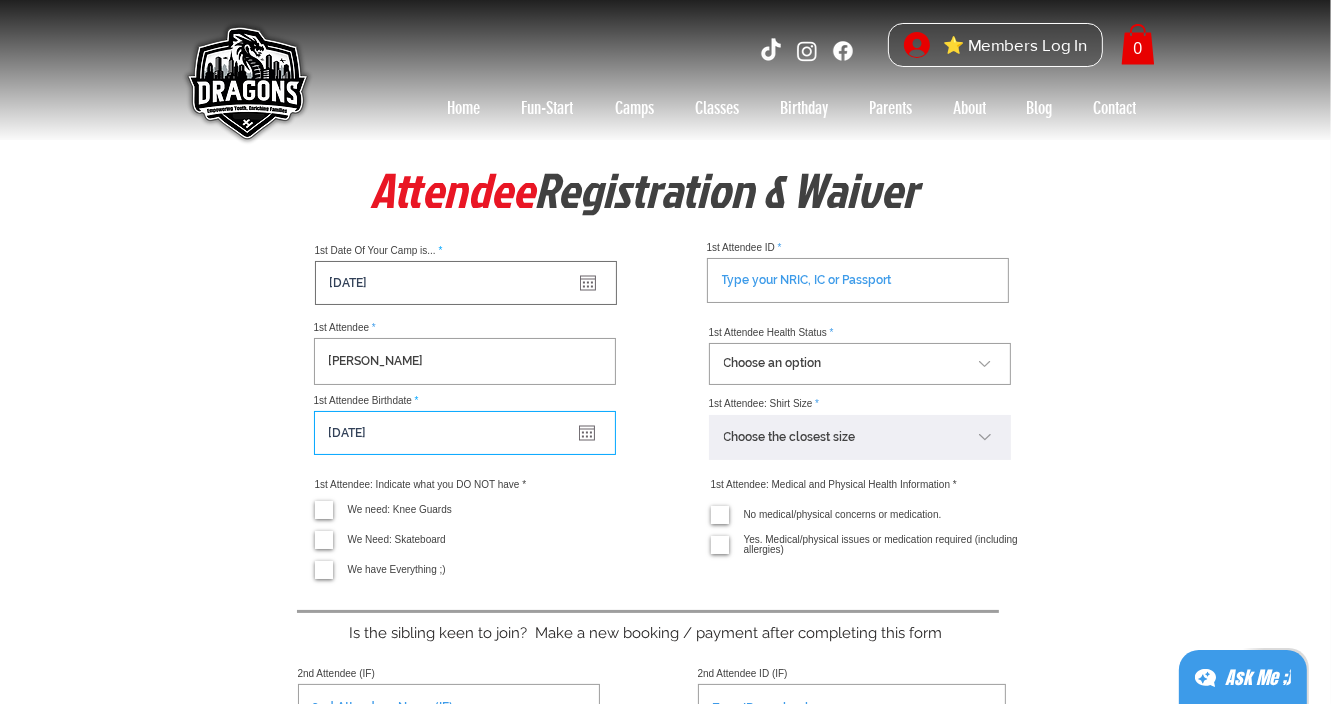 click on "[DATE]" at bounding box center (465, 433) 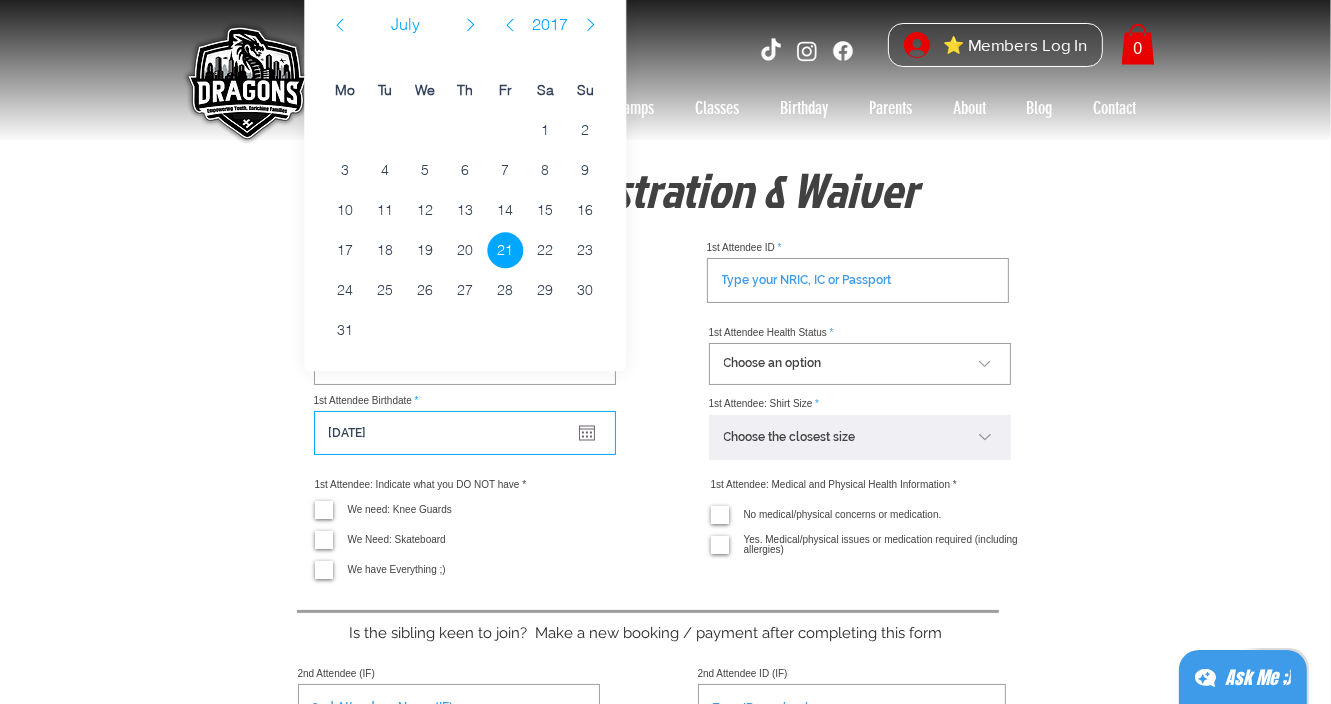 click at bounding box center [340, 24] 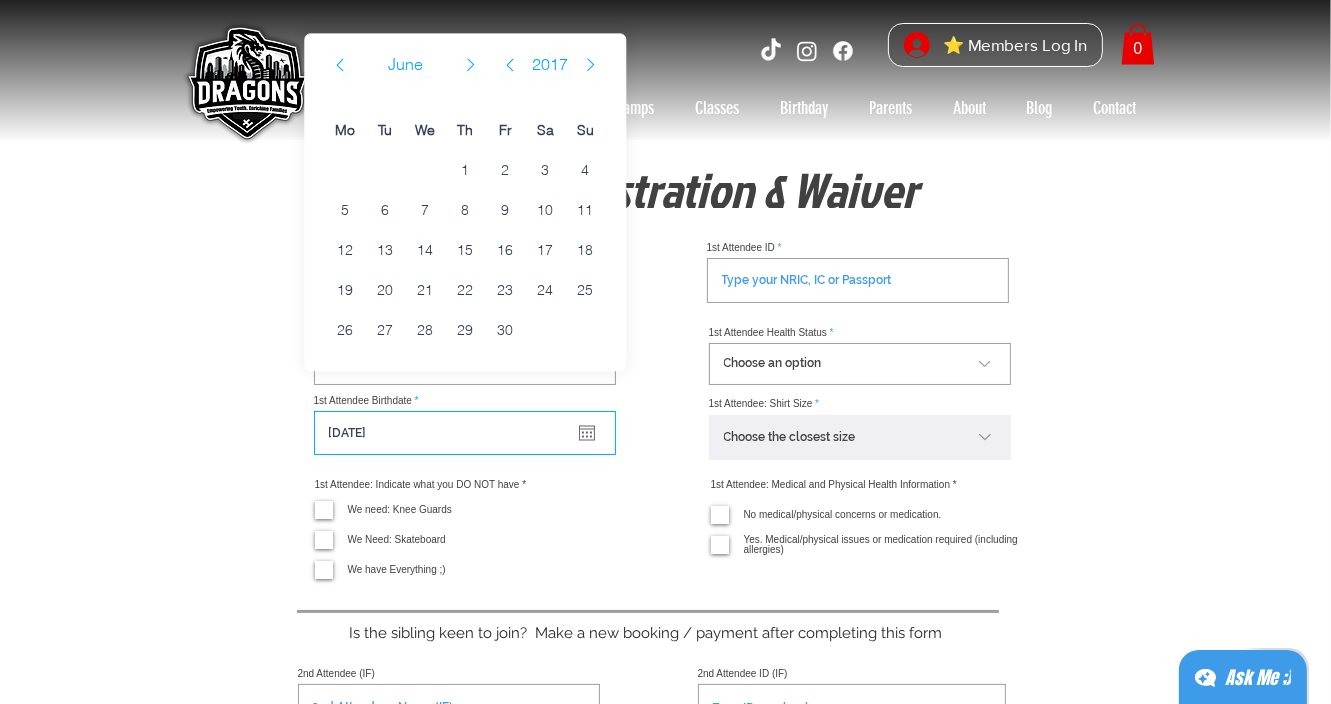 click at bounding box center [665, 70] 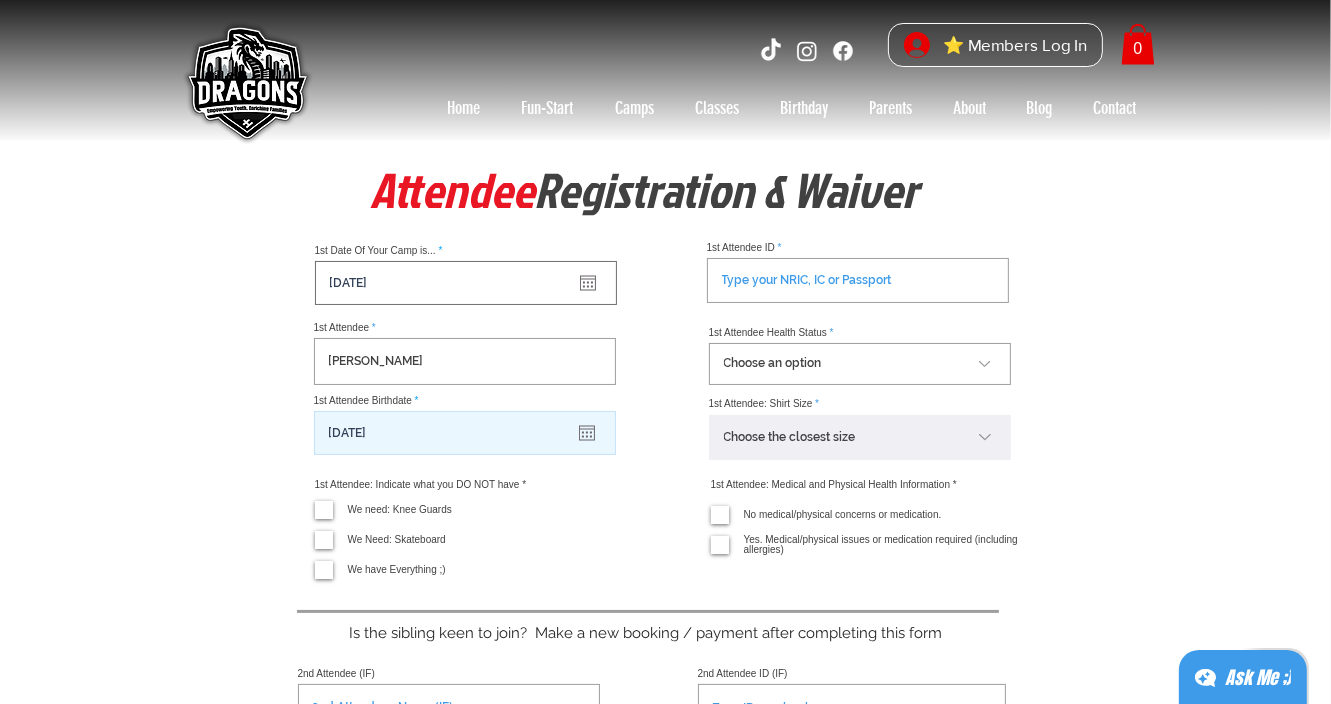 click on "[DATE]" at bounding box center (465, 433) 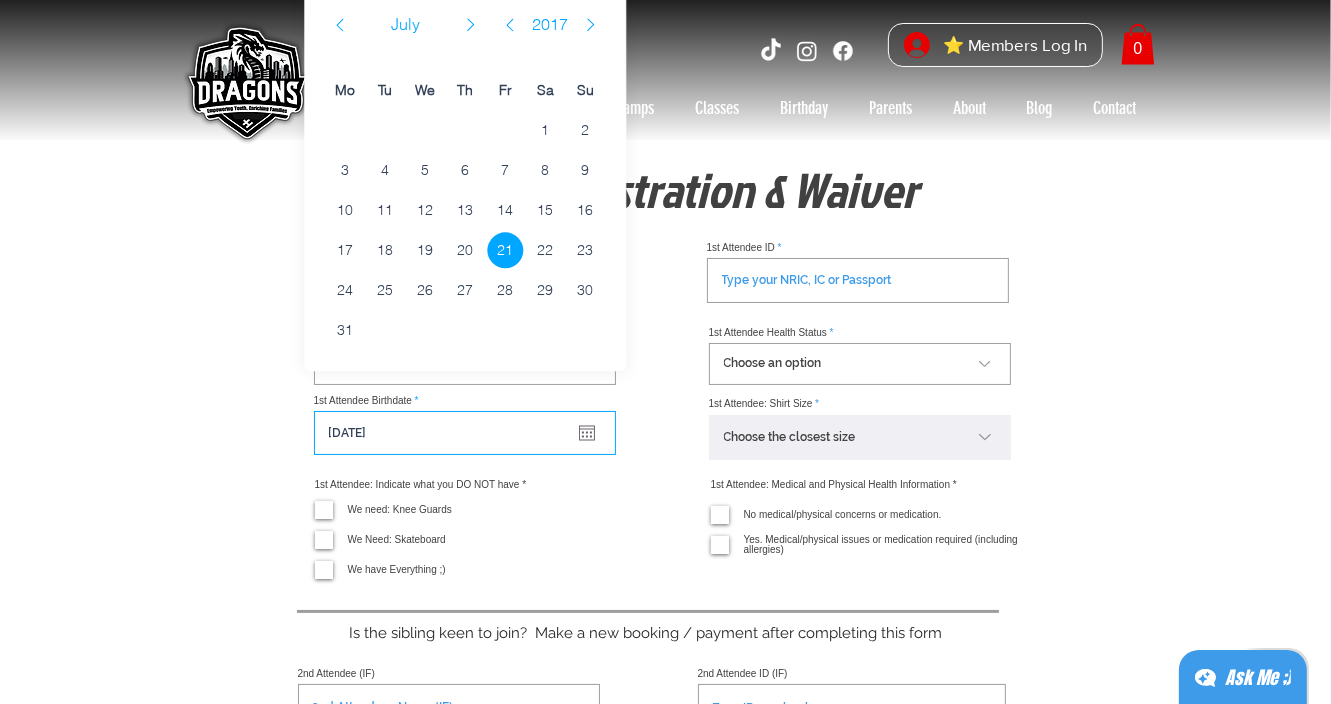 click on "July" at bounding box center (405, 25) 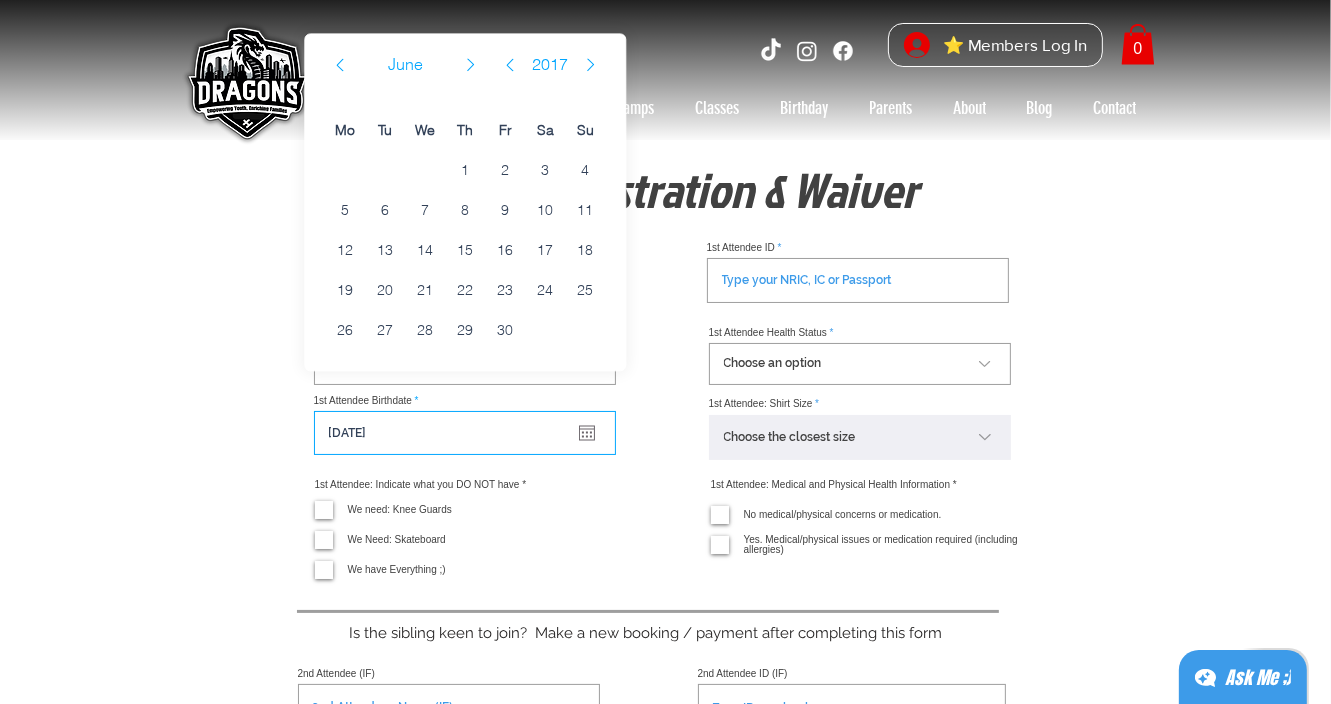 click at bounding box center (340, 64) 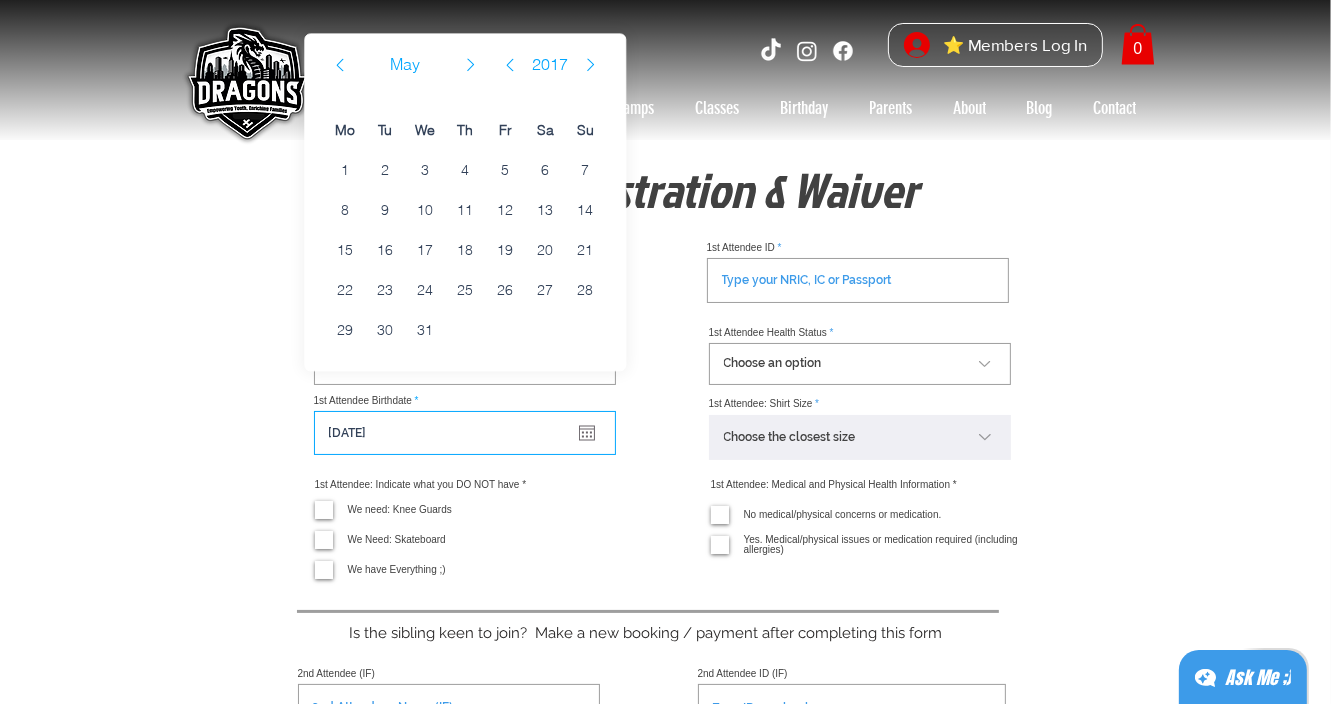 click at bounding box center [340, 64] 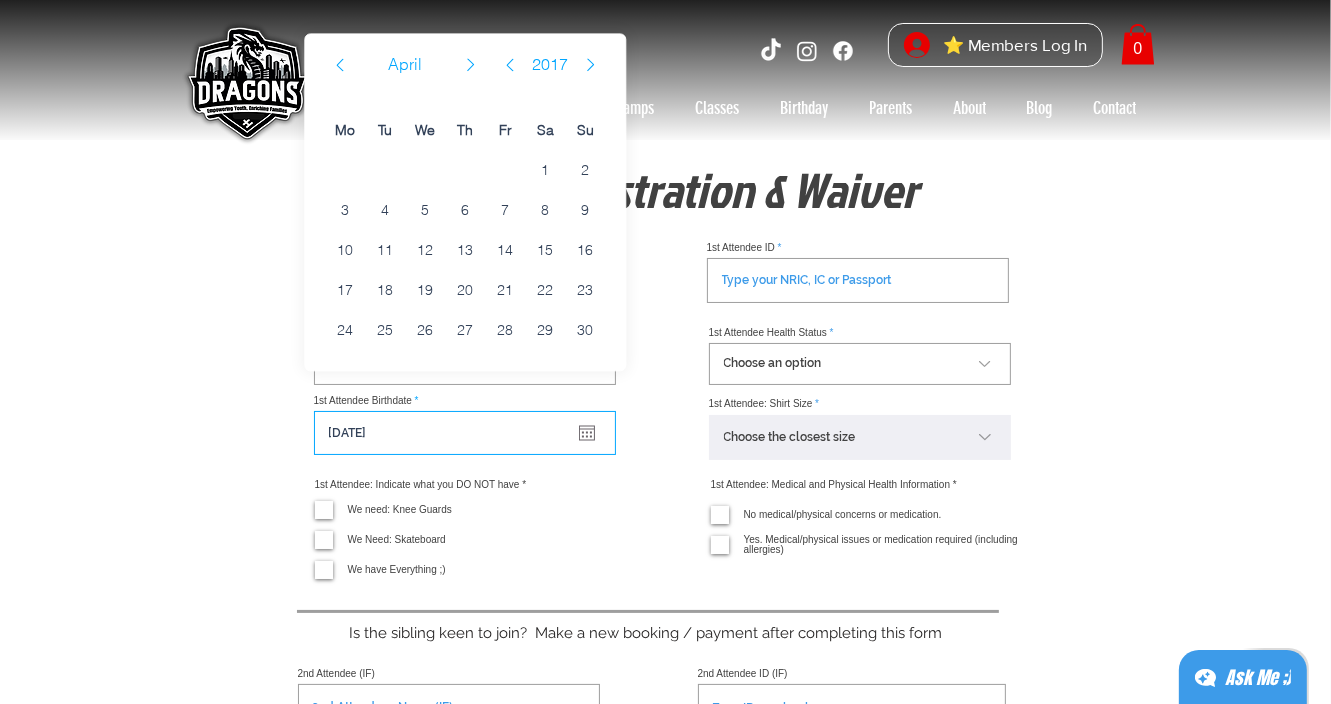 click at bounding box center [340, 64] 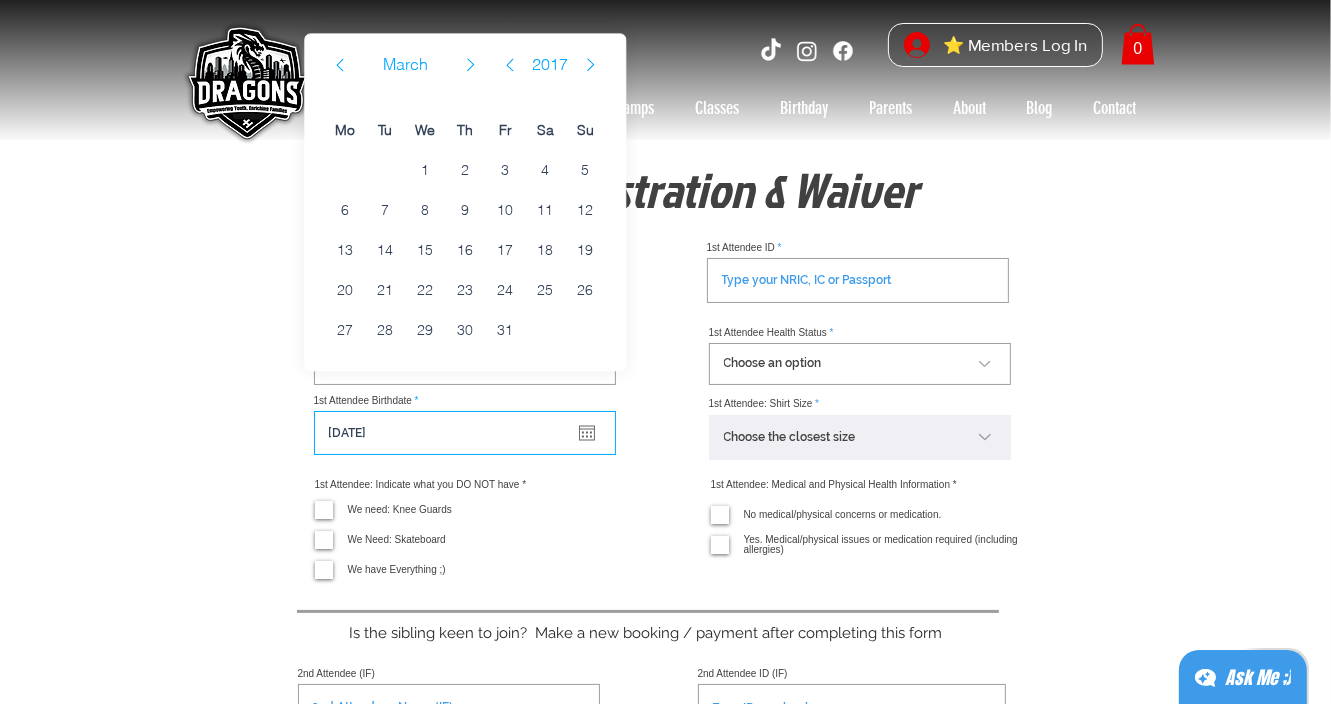 click at bounding box center (340, 64) 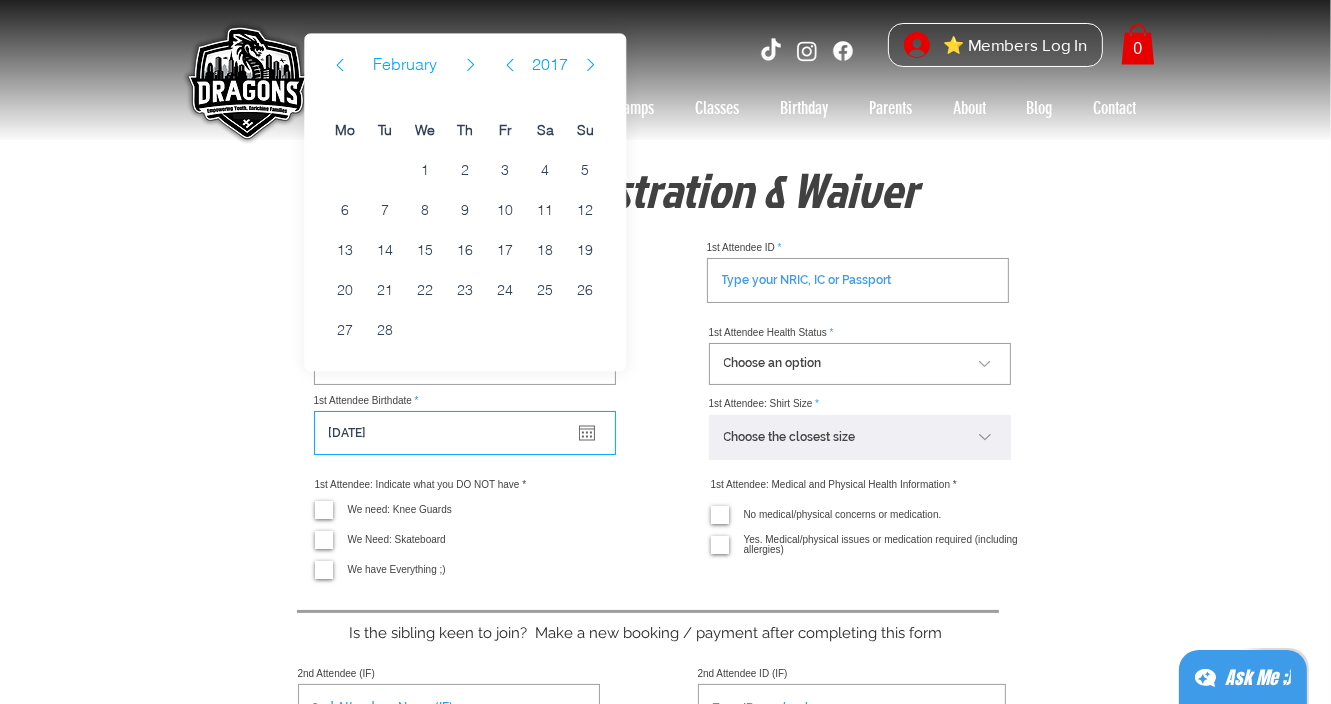 click at bounding box center (340, 64) 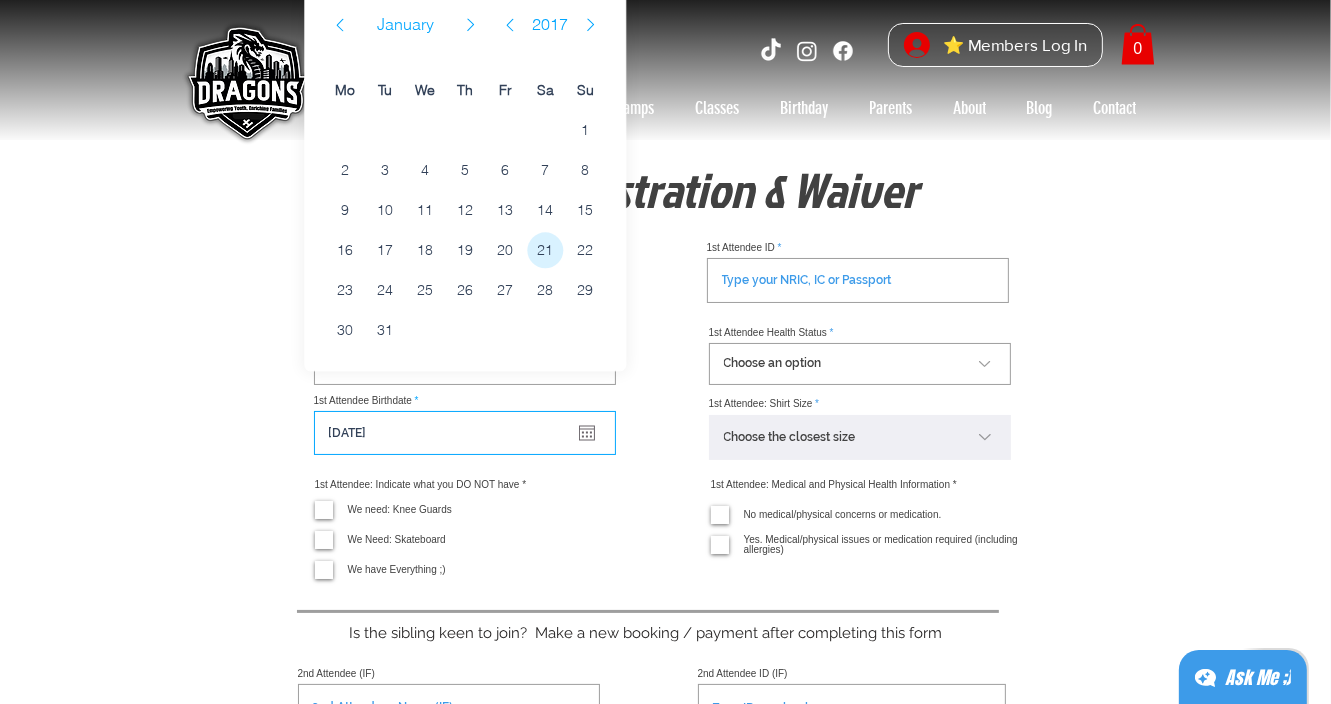 click on "21" at bounding box center (545, 251) 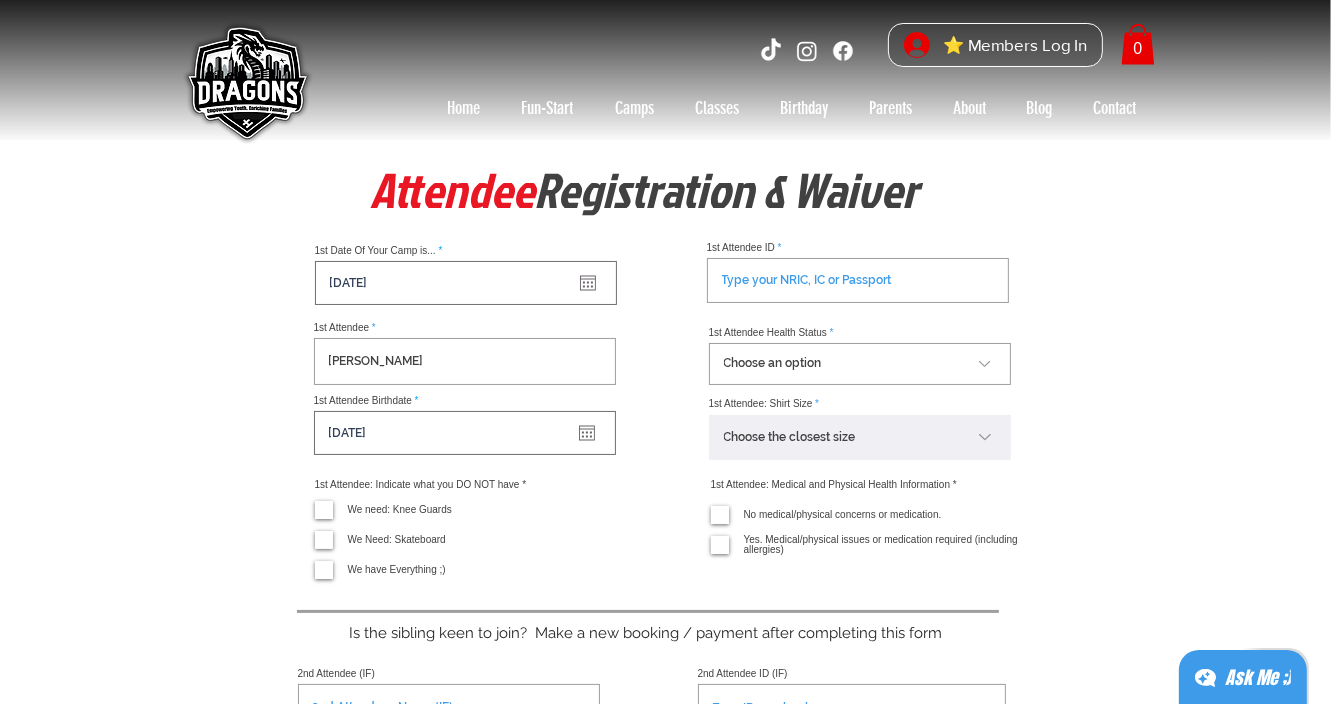 click on "We Need: Skateboard" at bounding box center (321, 539) 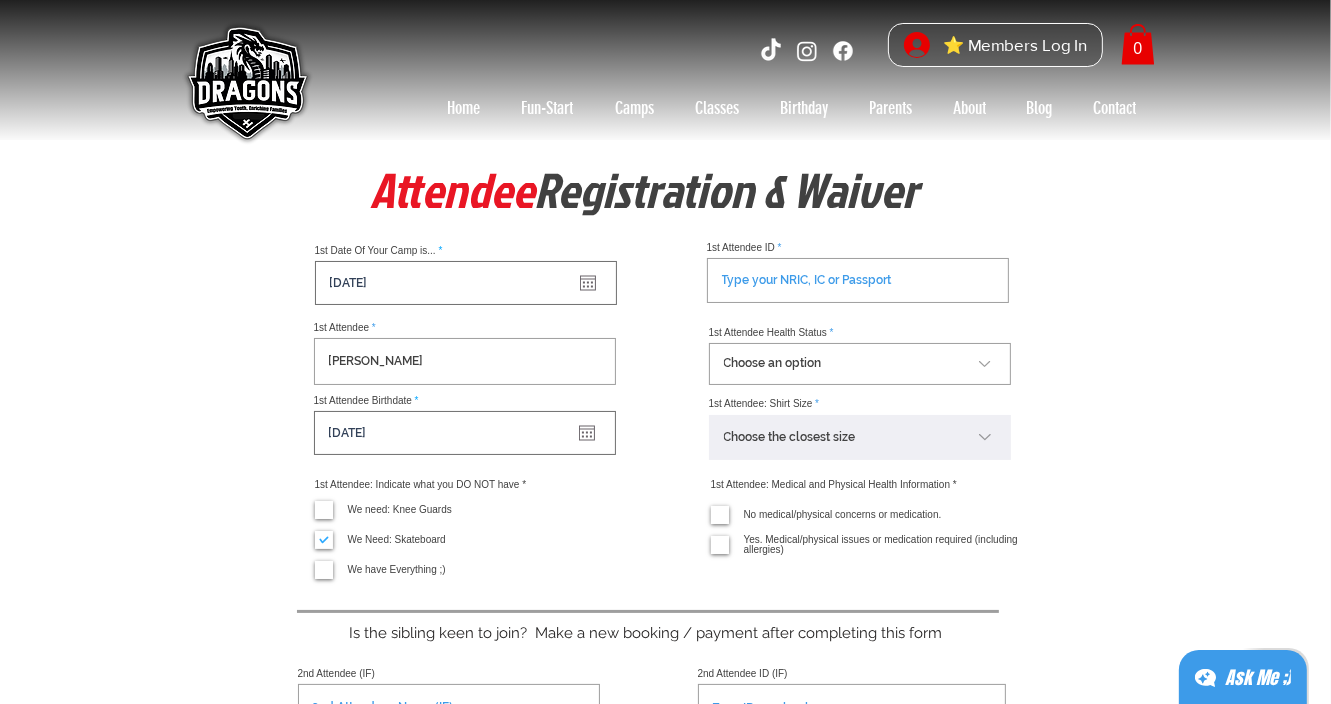 checkbox on "true" 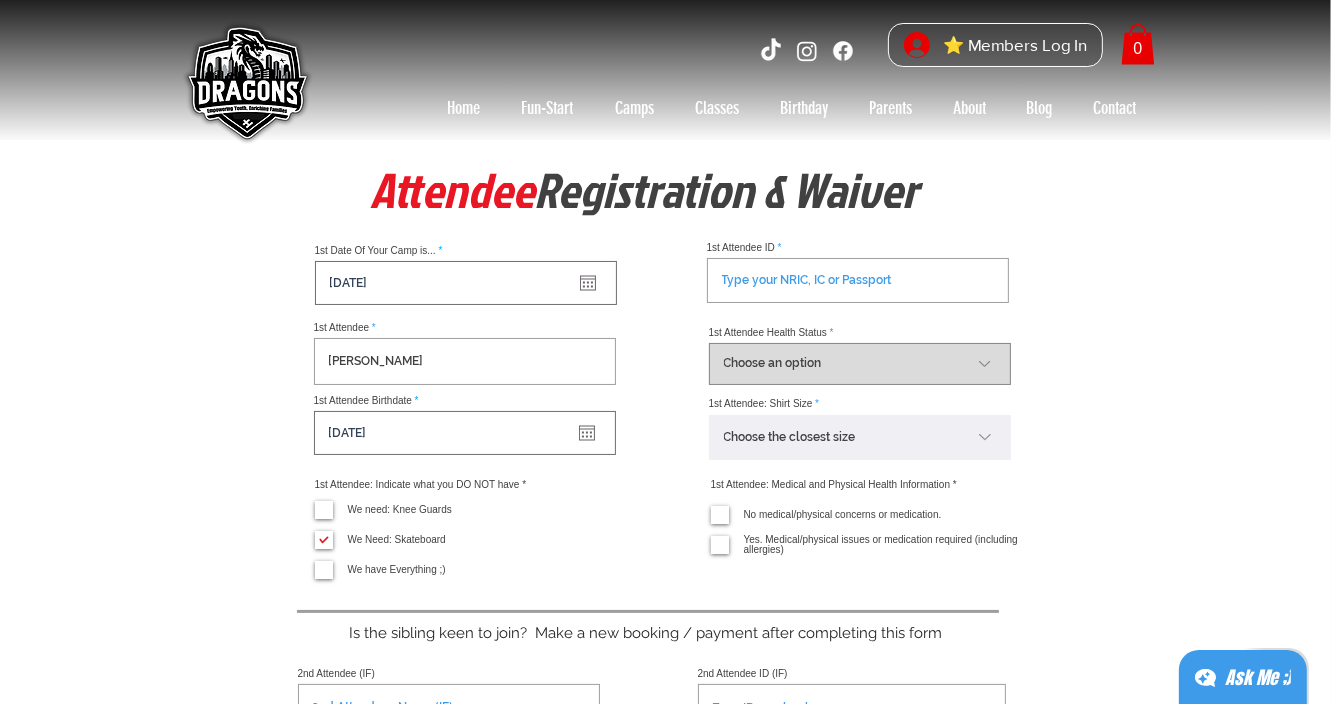 click on "Choose an option Vaccinated Covid Verified Natural Immunity Verified Exempt None of the above" at bounding box center (860, 364) 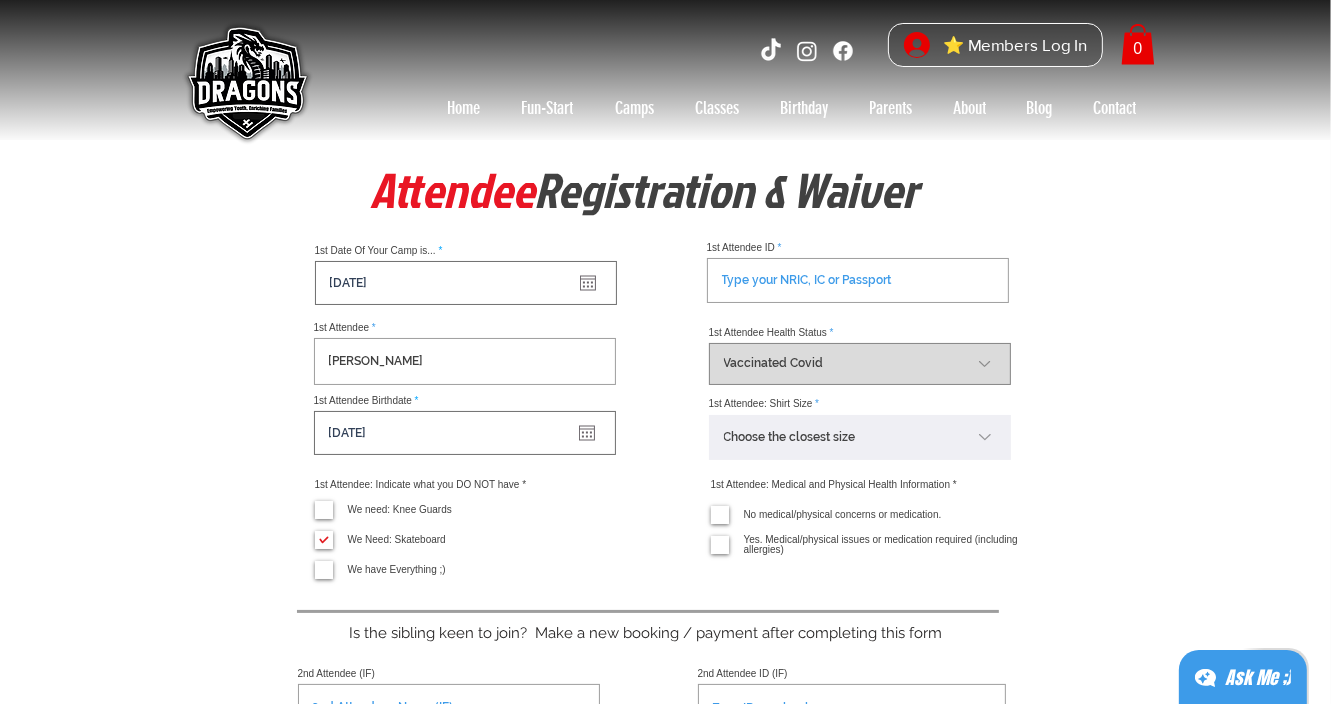 click on "Vaccinated Covid" at bounding box center (0, 0) 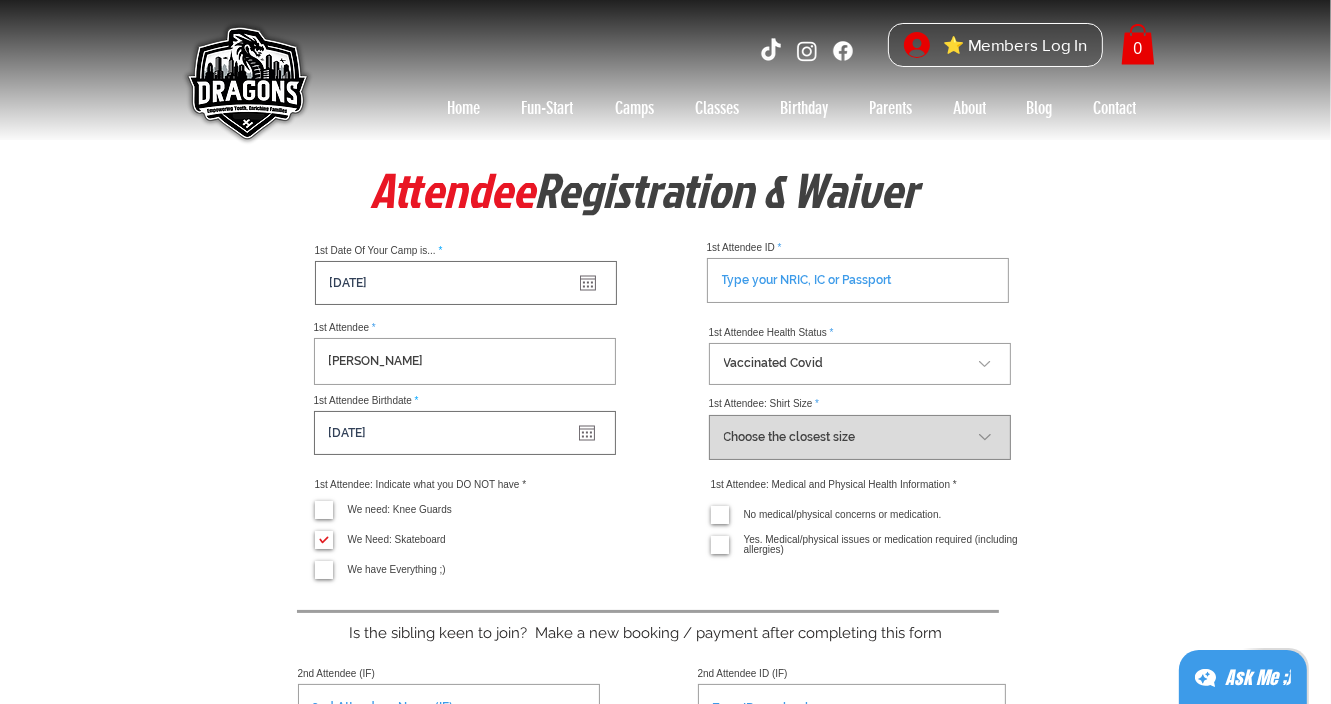 click on "Choose the closest size 4XS (28) 3XS  (30) 2XS  (32) XS (34) Adults S Adults M" at bounding box center (860, 437) 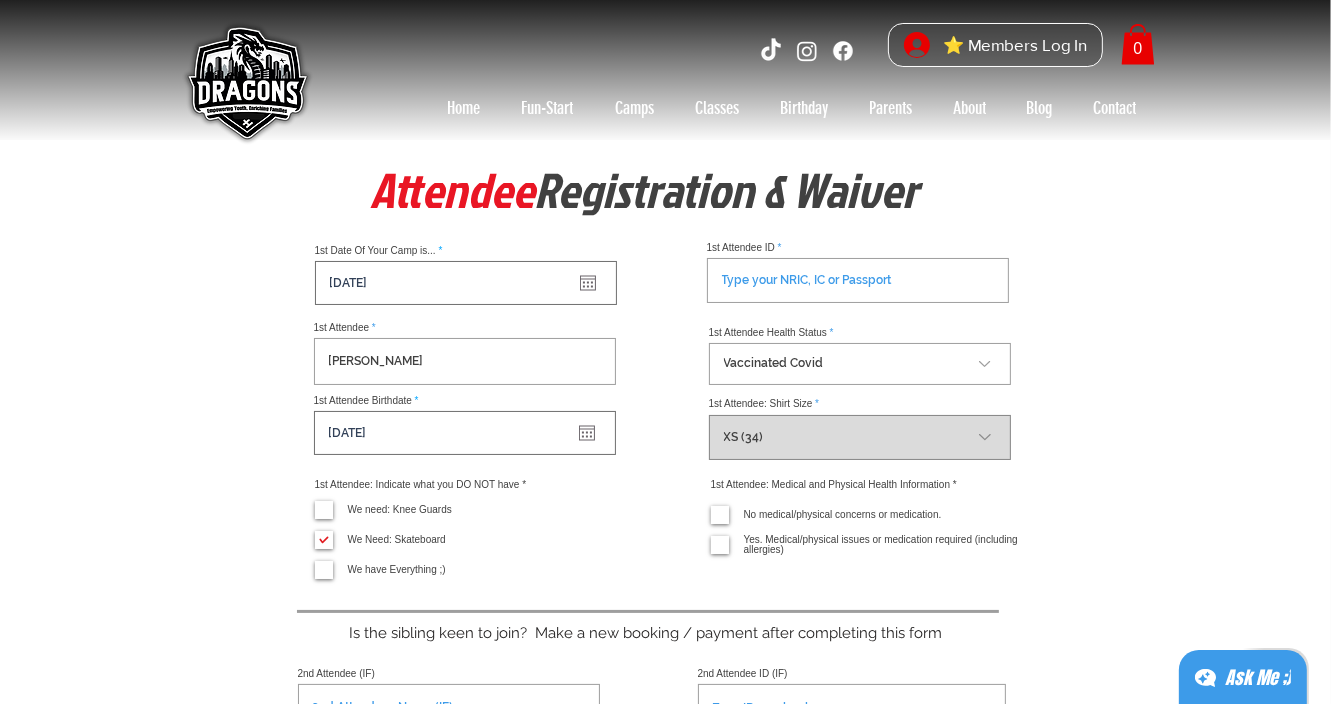 click on "XS (34)" at bounding box center [0, 0] 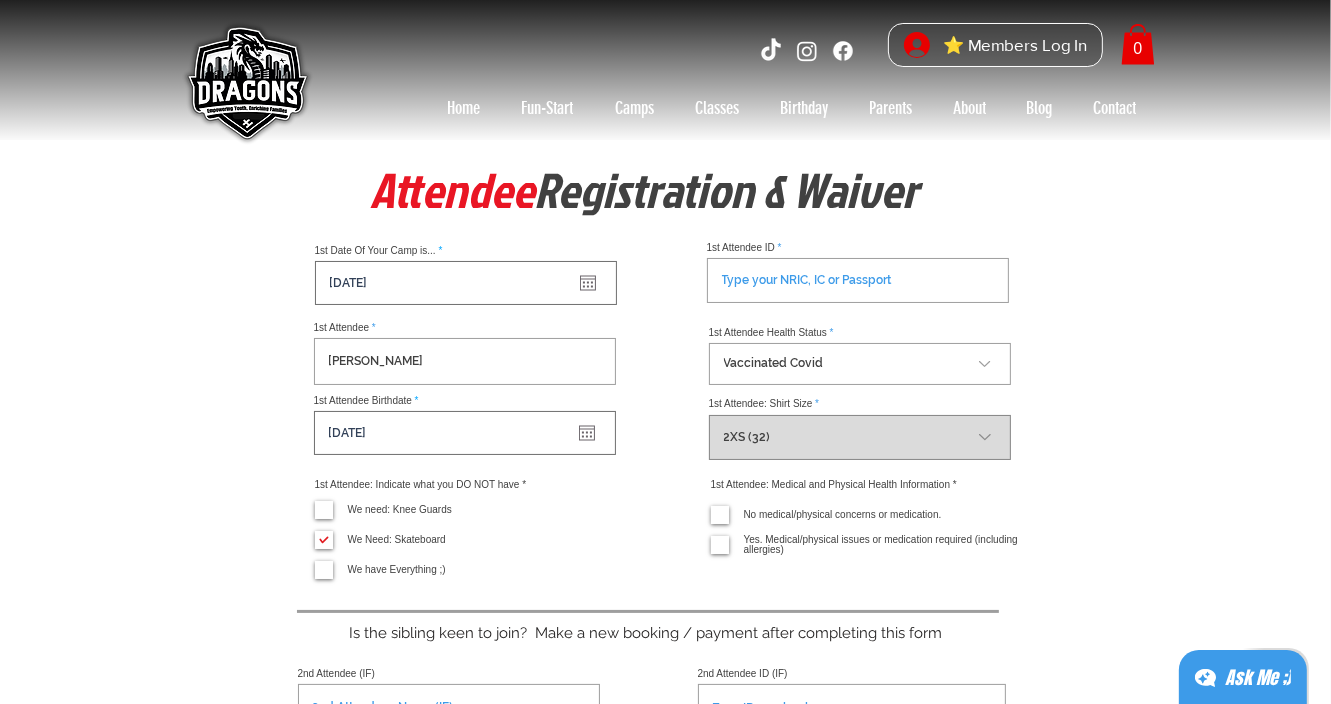 click on "2XS  (32)" at bounding box center (0, 0) 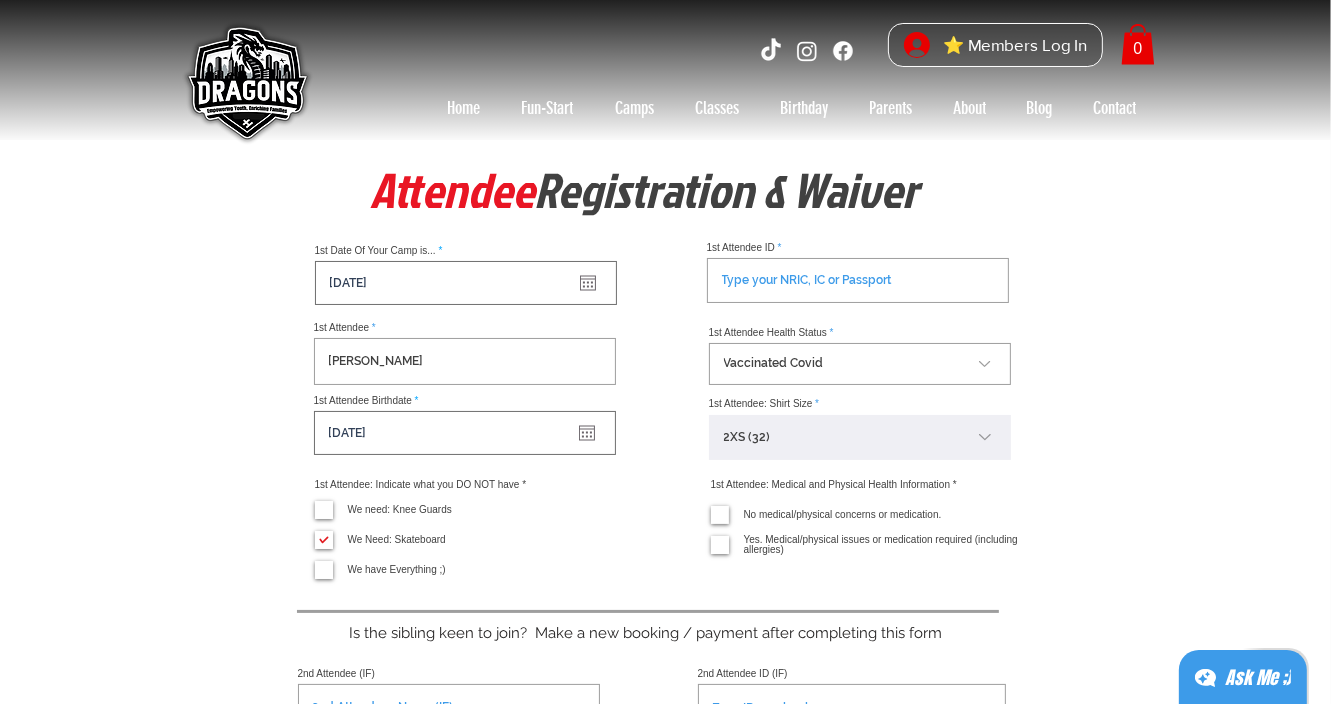 click on "No medical/physical concerns or medication." at bounding box center [717, 514] 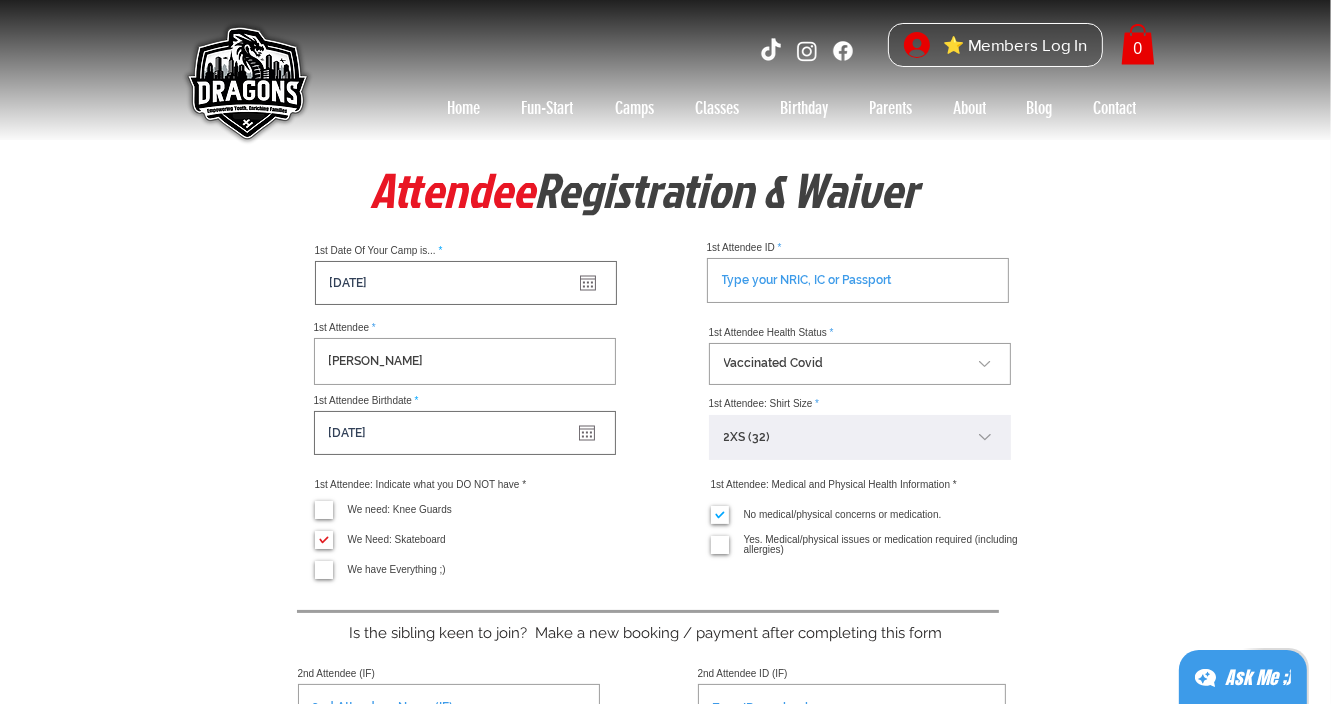 checkbox on "true" 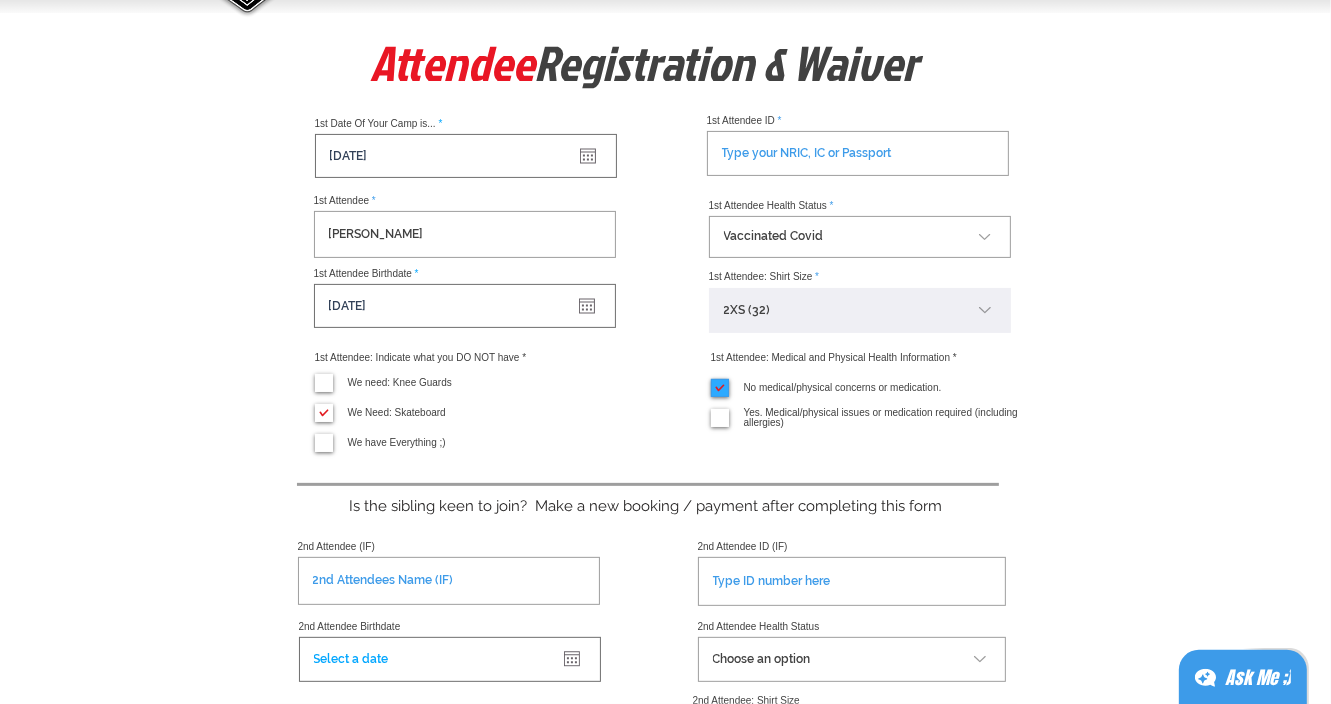 scroll, scrollTop: 122, scrollLeft: 0, axis: vertical 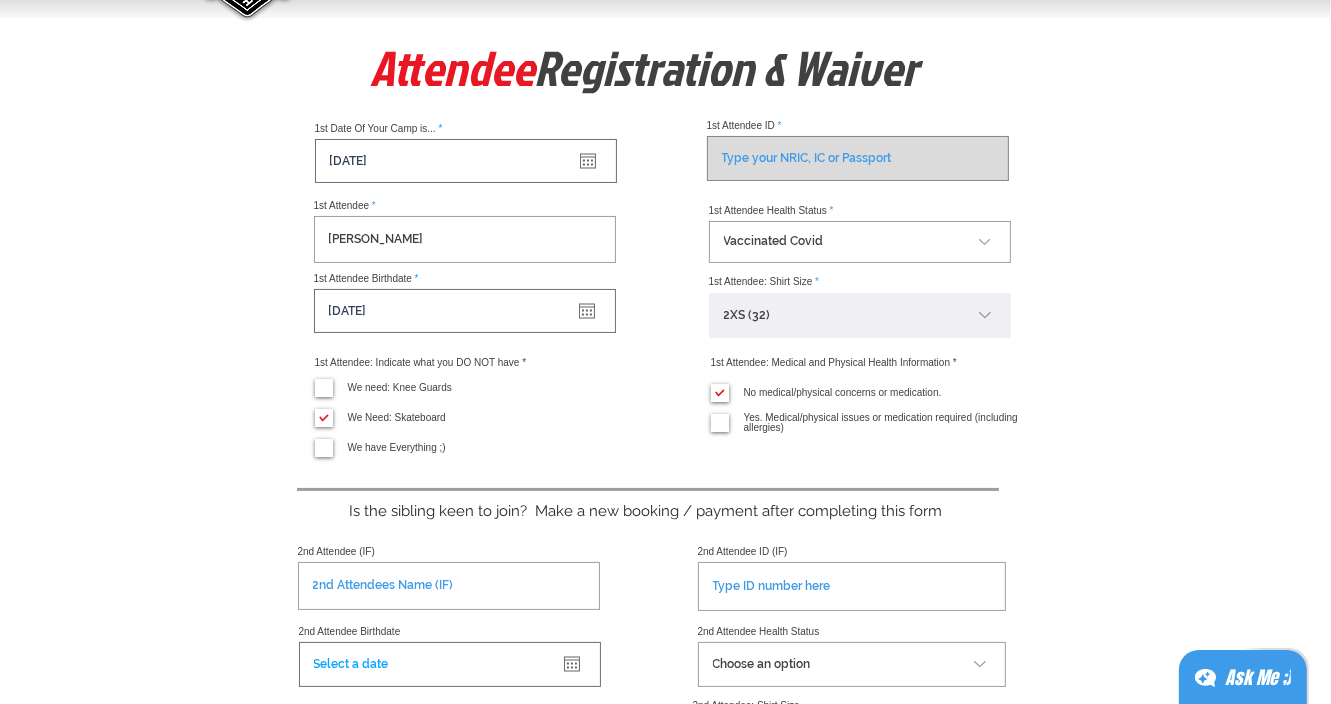 click on "1st Attendee ID" at bounding box center [858, 158] 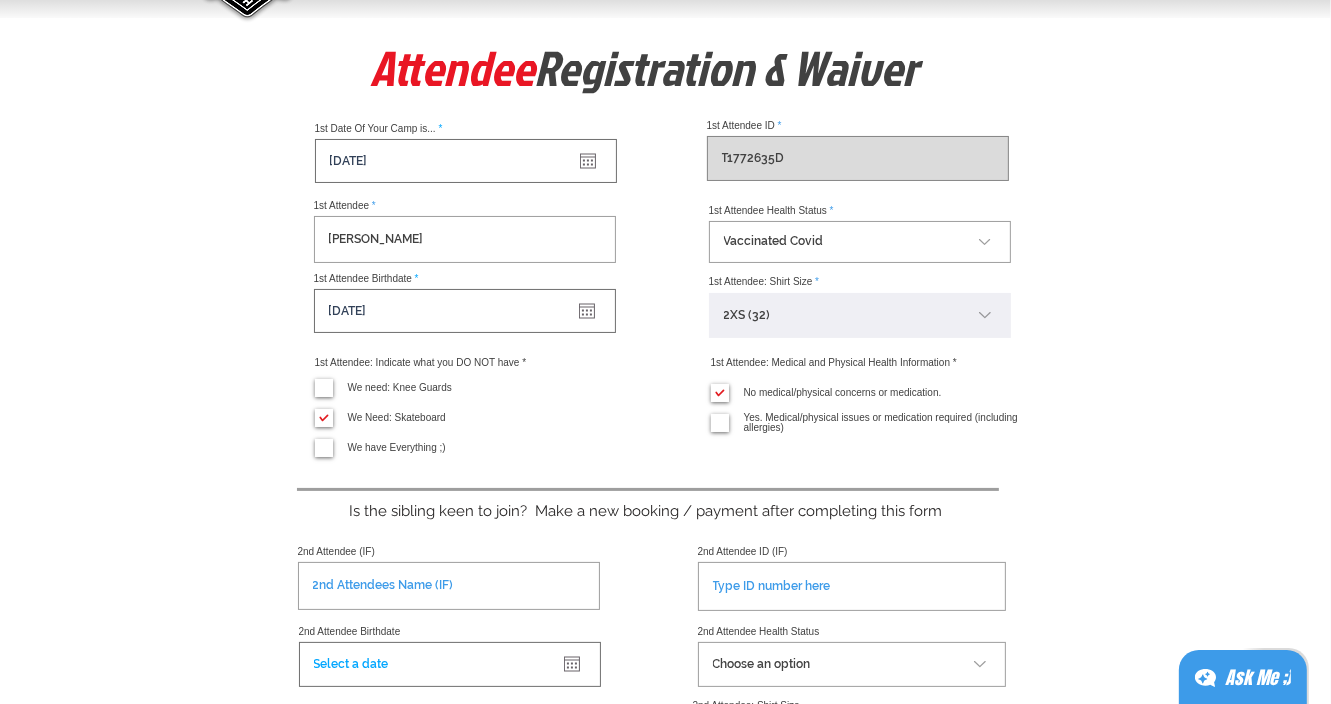type on "T1772635D" 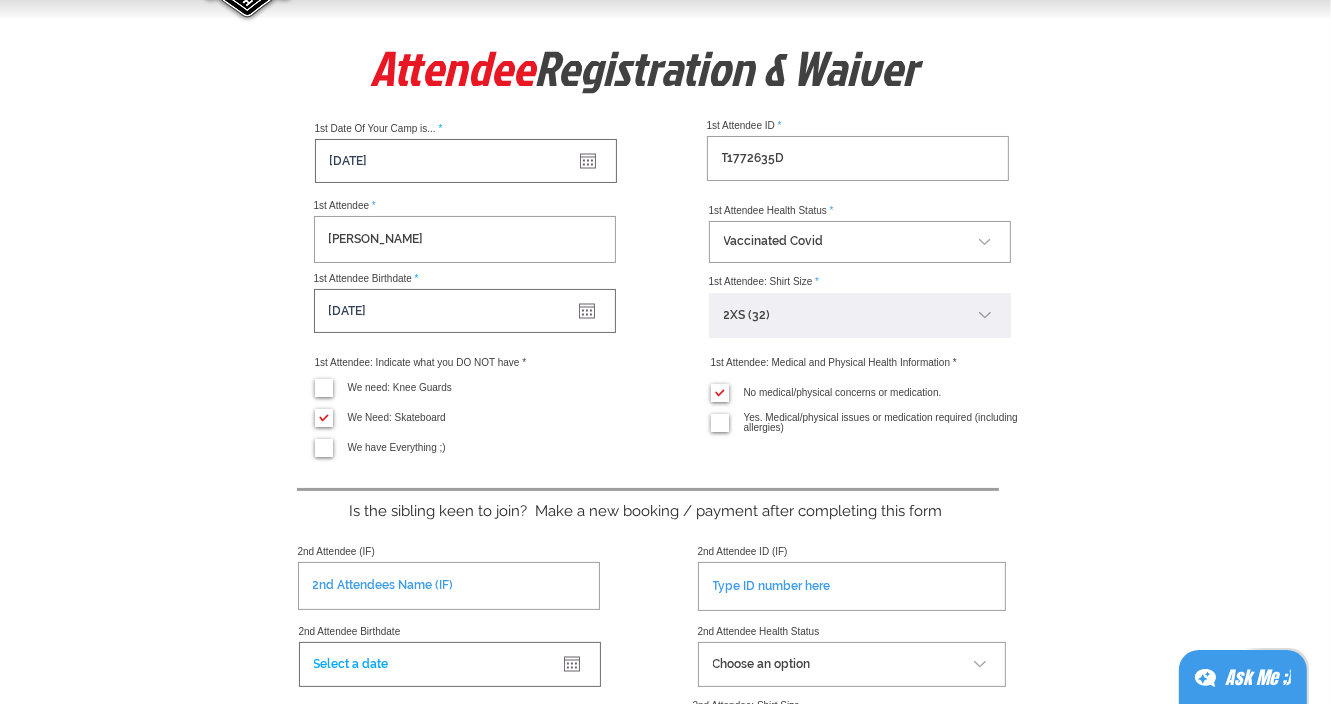 click at bounding box center [665, 539] 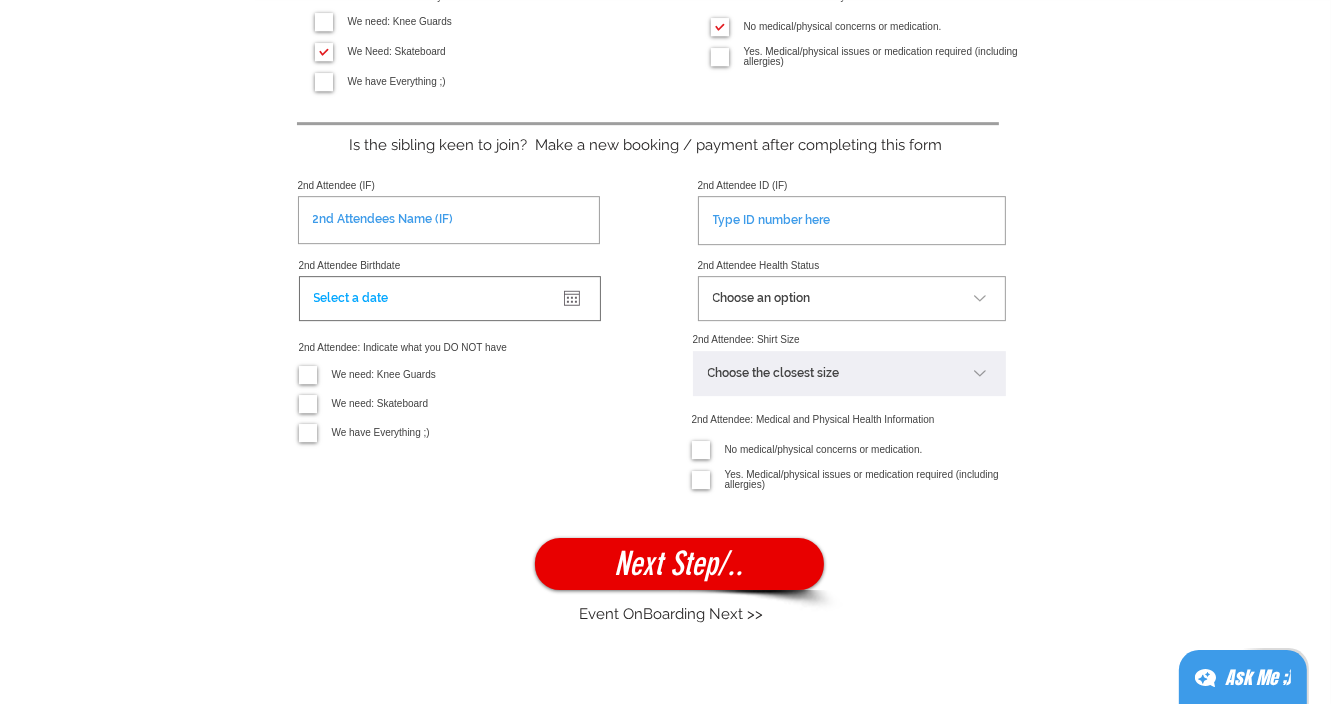 scroll, scrollTop: 613, scrollLeft: 0, axis: vertical 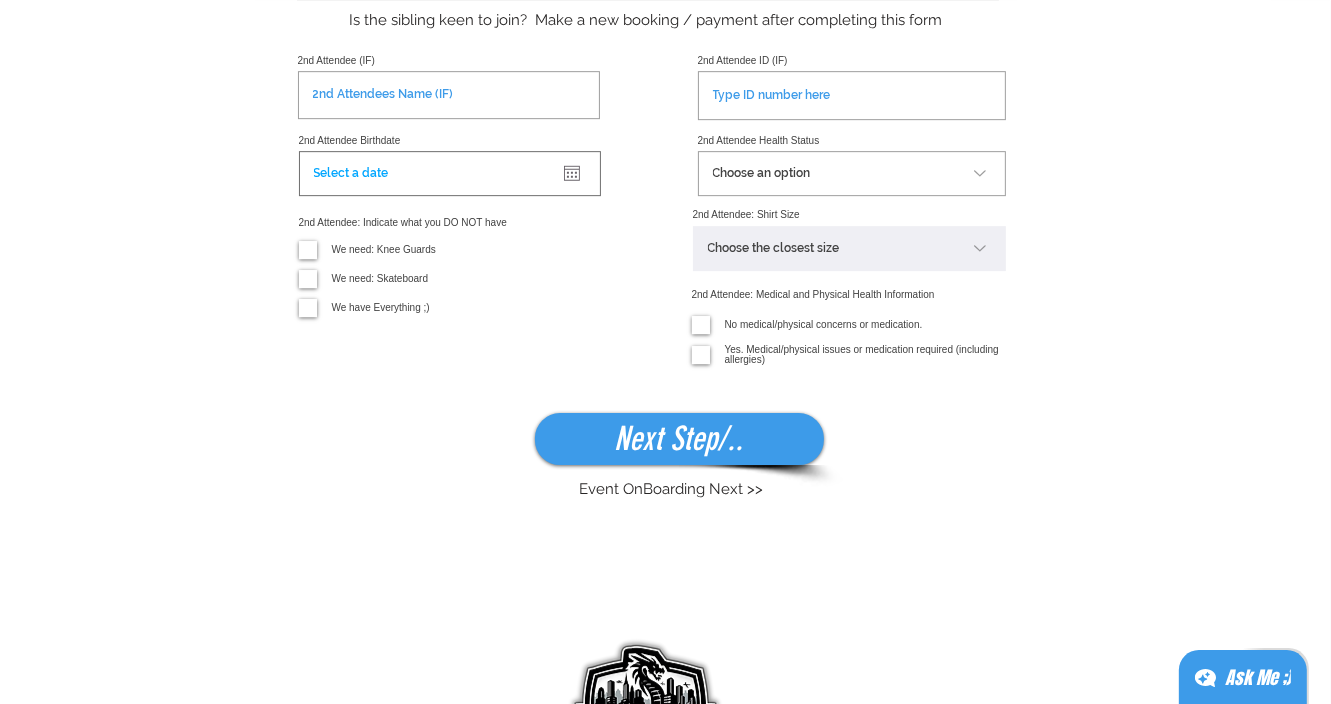 click on "Next Step/.." at bounding box center [679, 439] 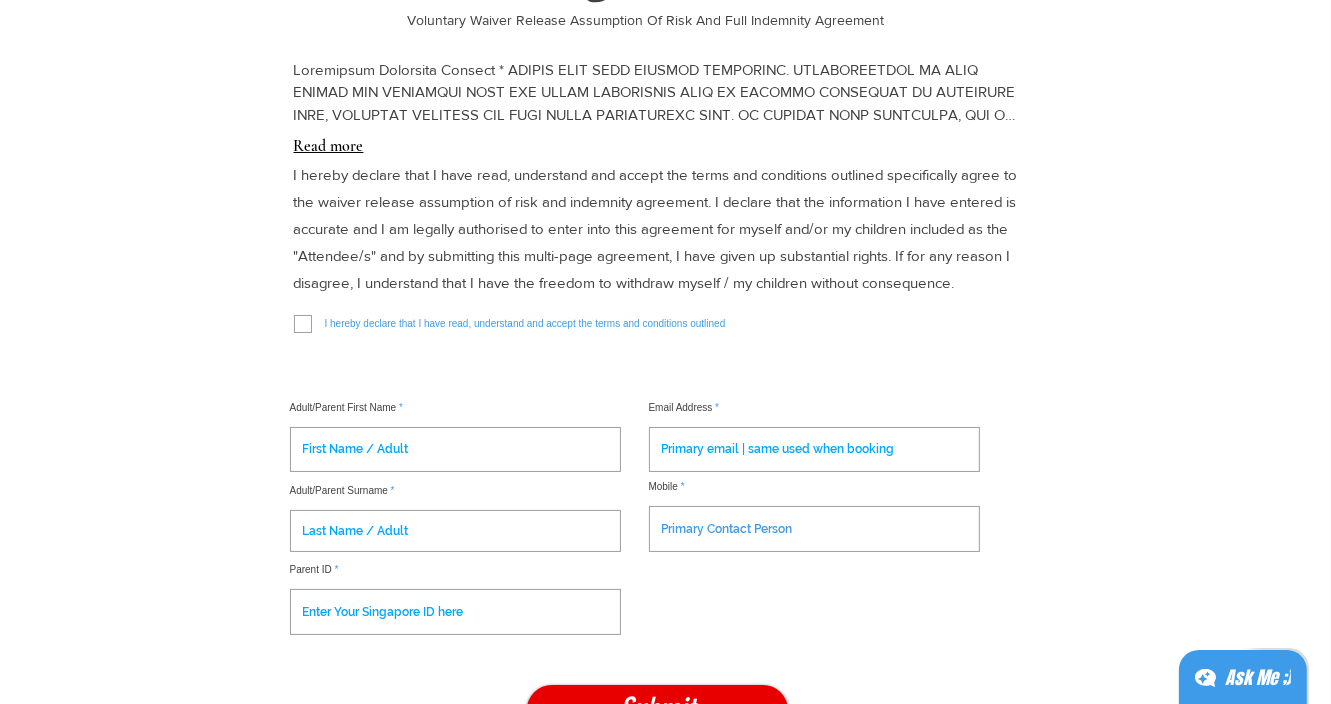 scroll, scrollTop: 139, scrollLeft: 0, axis: vertical 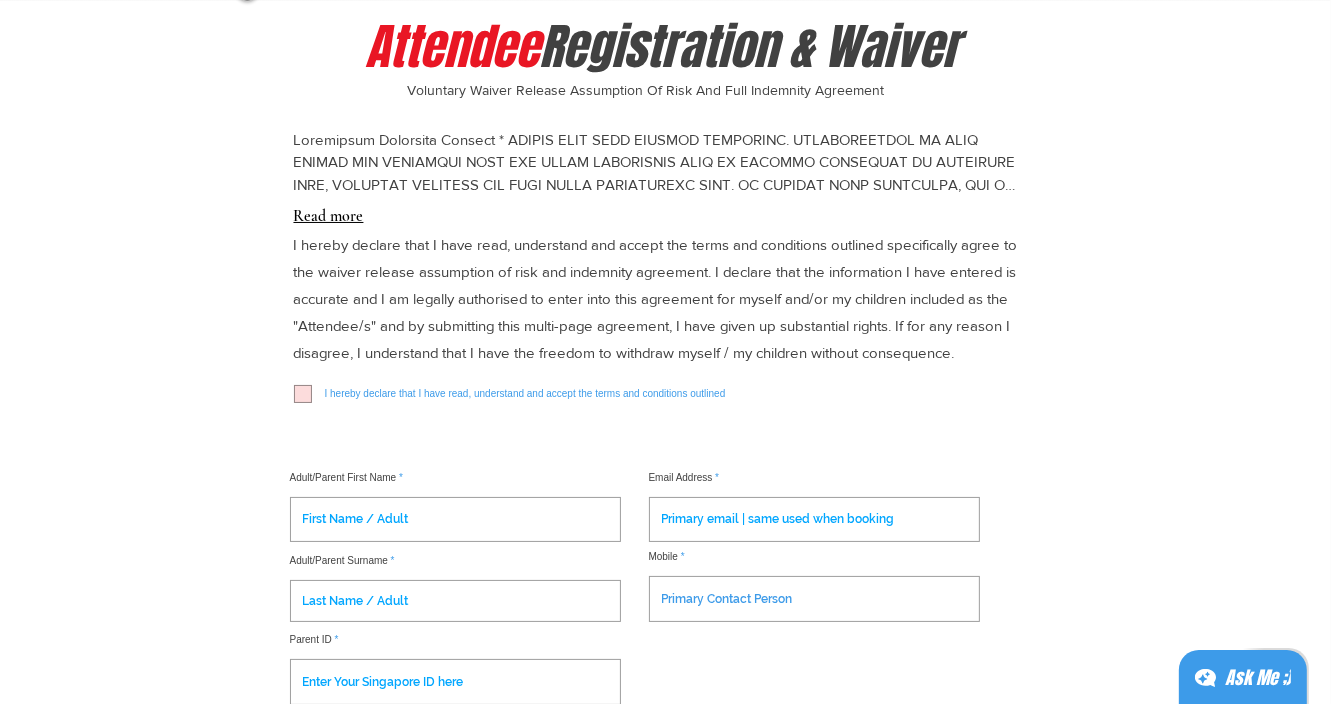 click on "​I hereby declare that I have read, understand and accept the terms and conditions outlined" at bounding box center (658, 394) 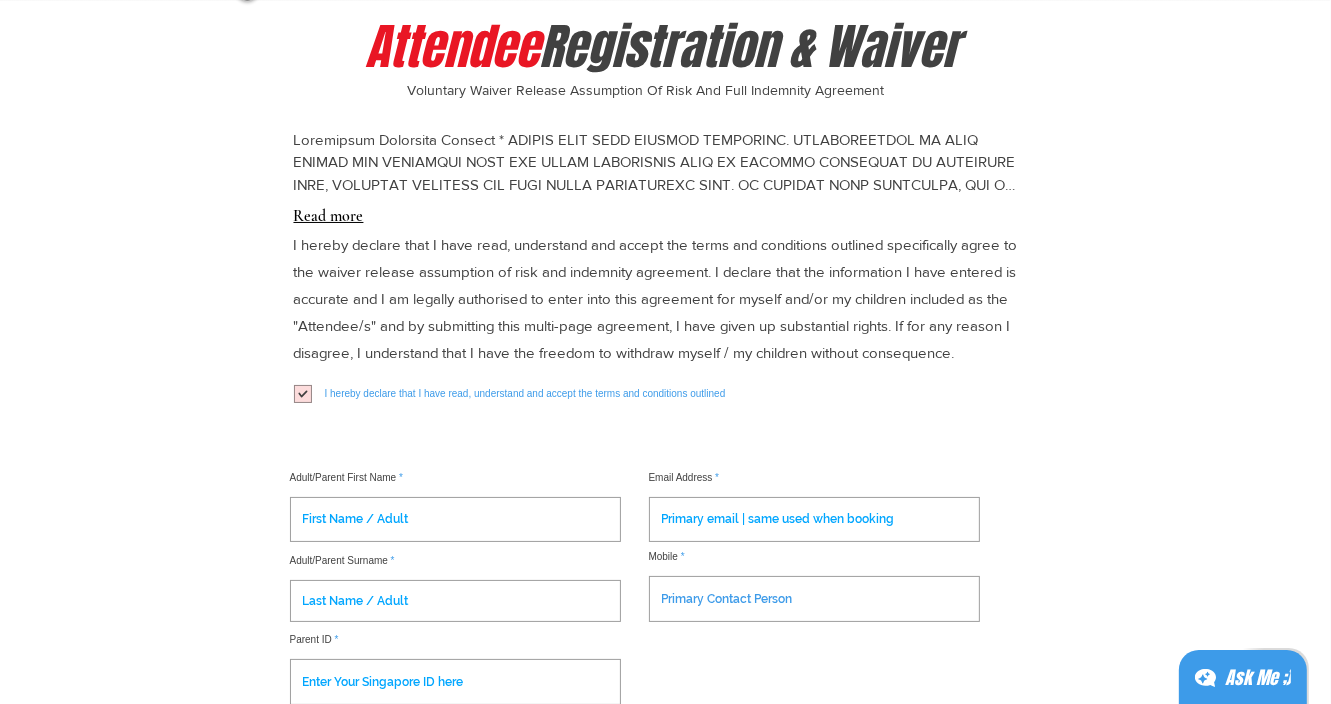 checkbox on "true" 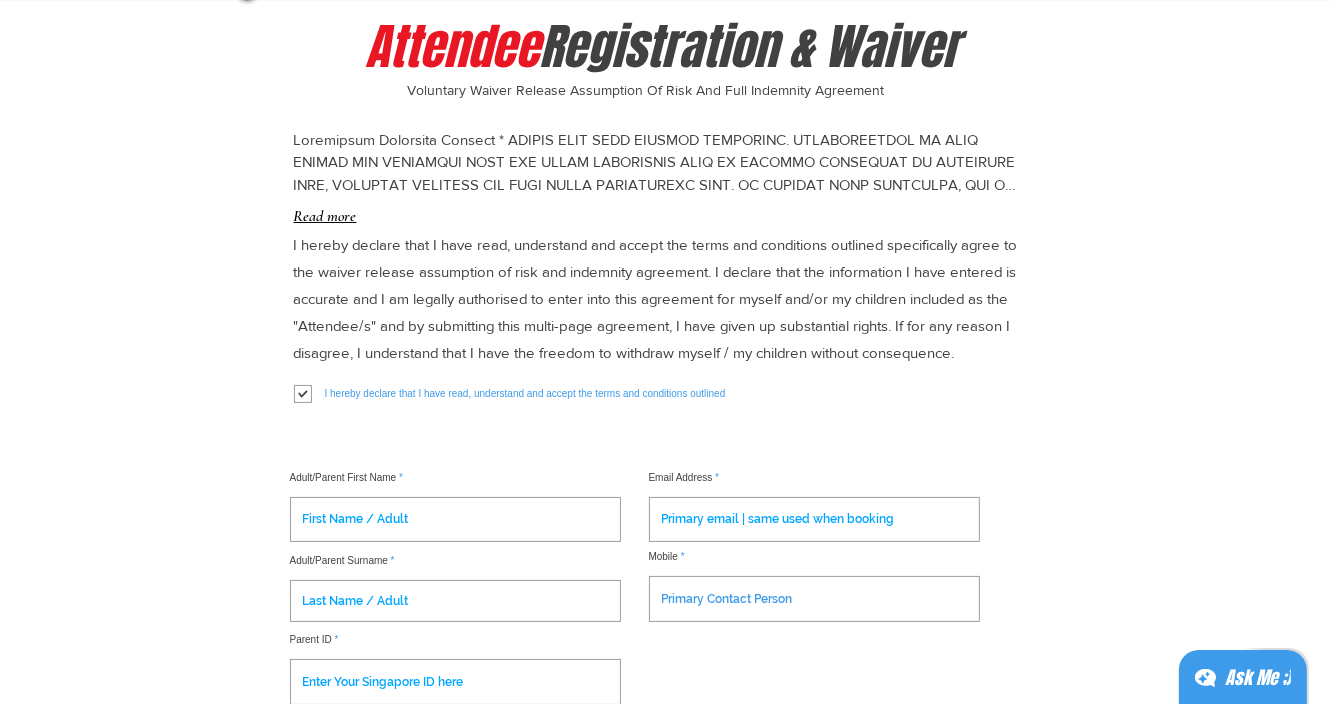 click on "Read more" at bounding box center [325, 216] 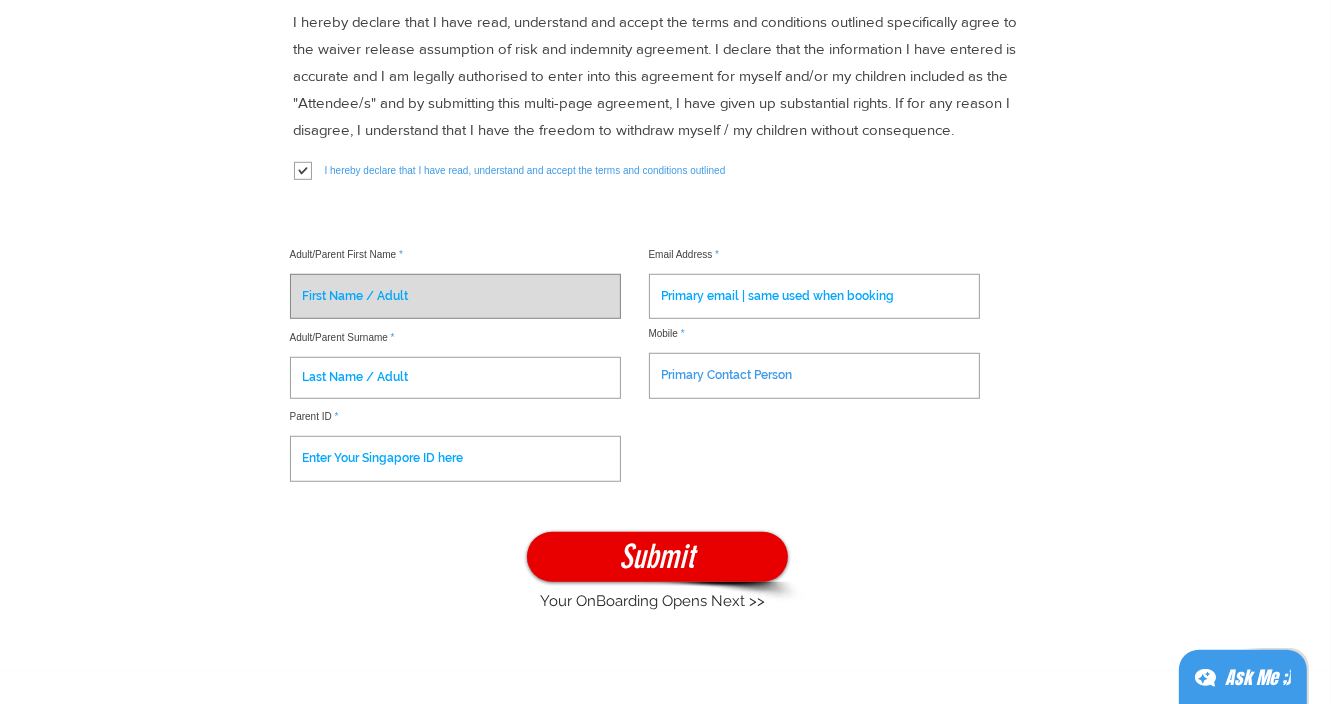 scroll, scrollTop: 1960, scrollLeft: 0, axis: vertical 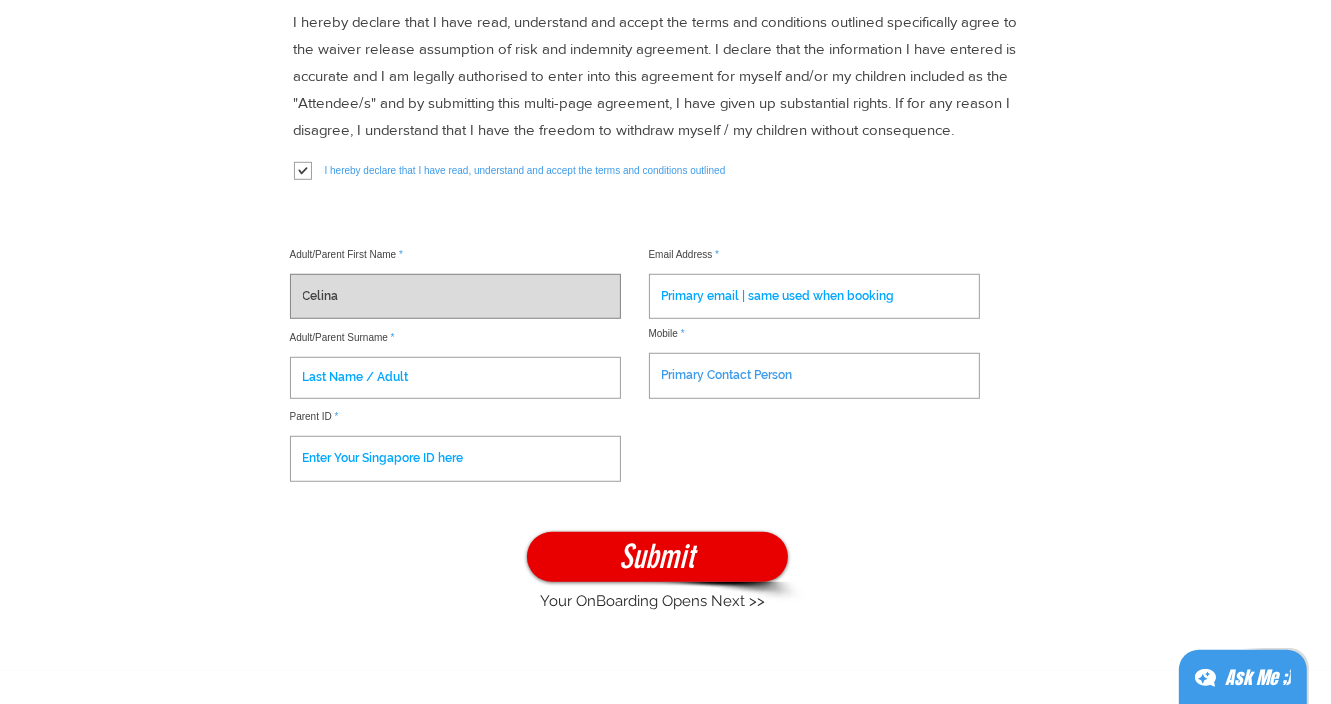 type on "Celina" 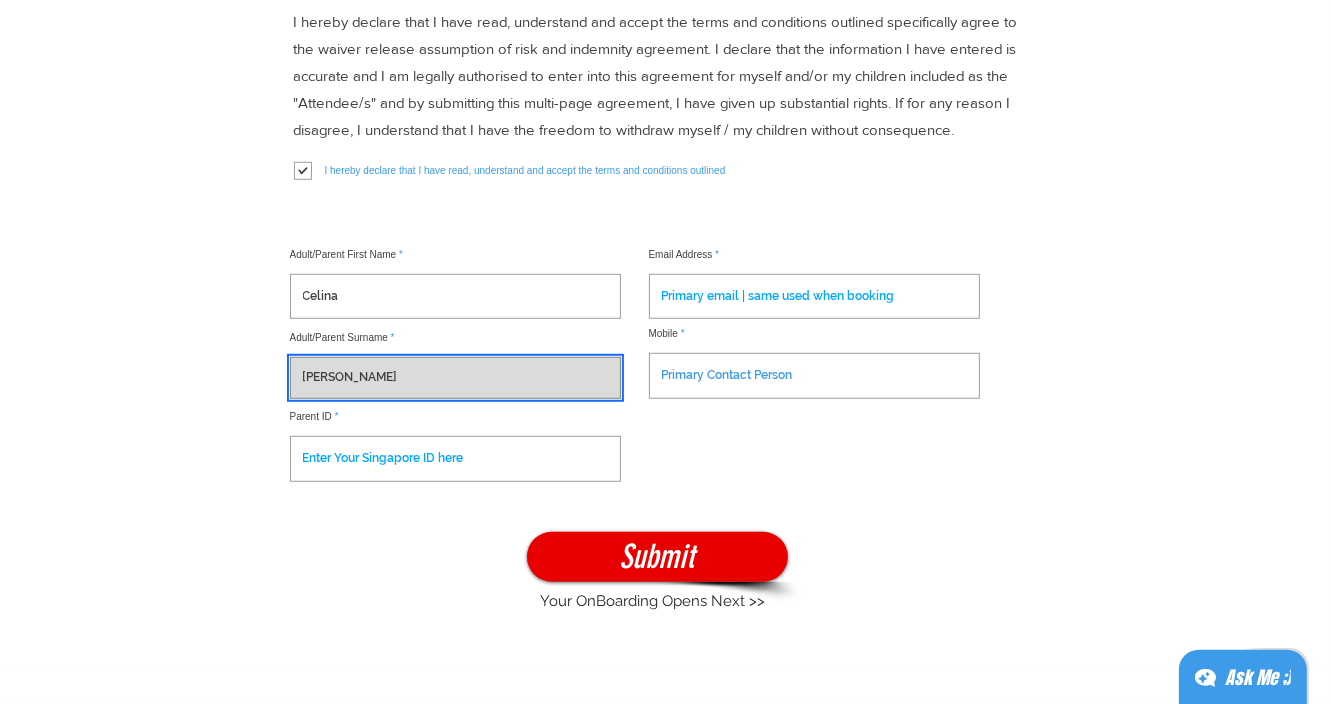 type on "[PERSON_NAME]" 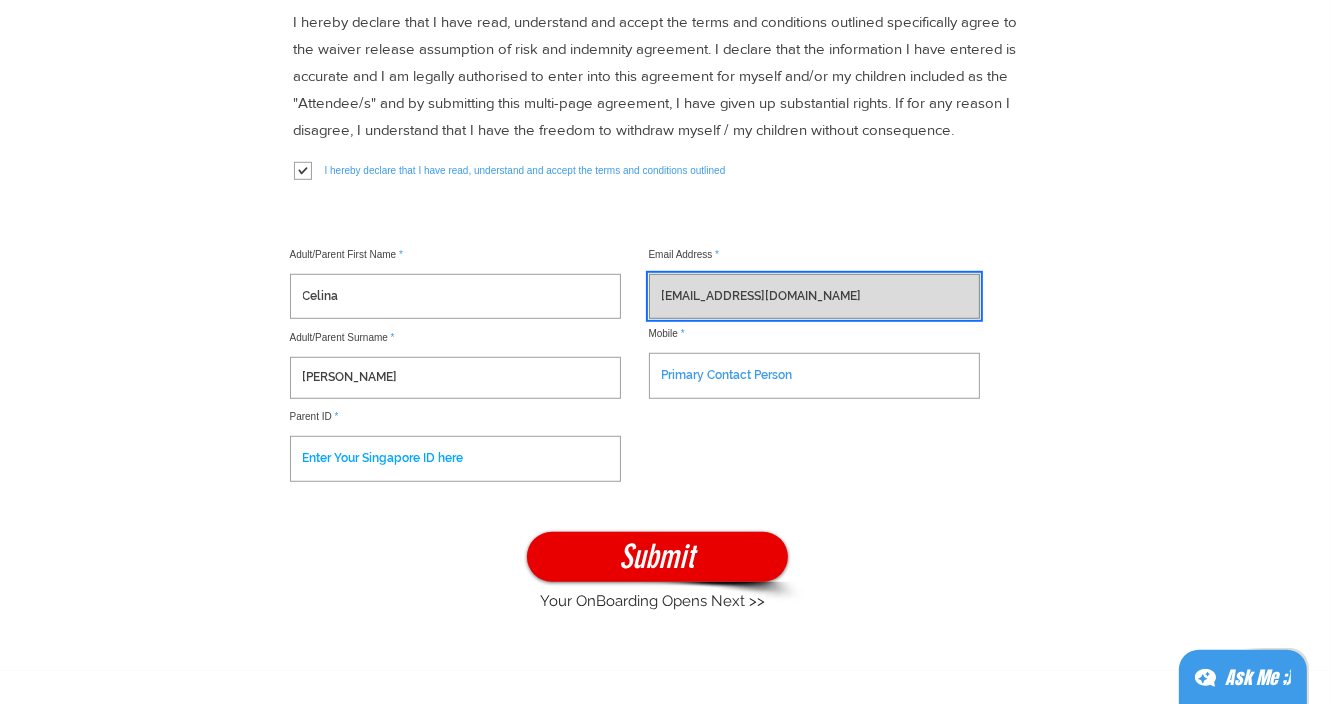 type on "[EMAIL_ADDRESS][DOMAIN_NAME]" 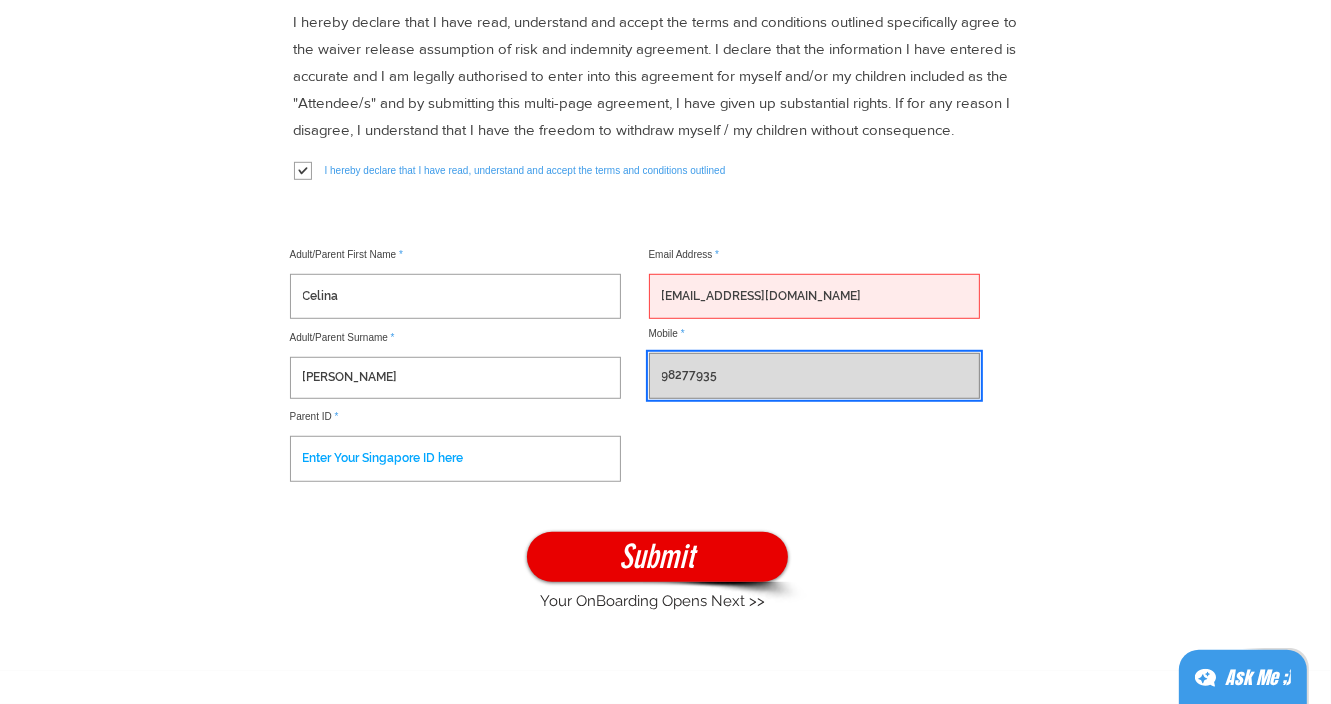 type on "98277935" 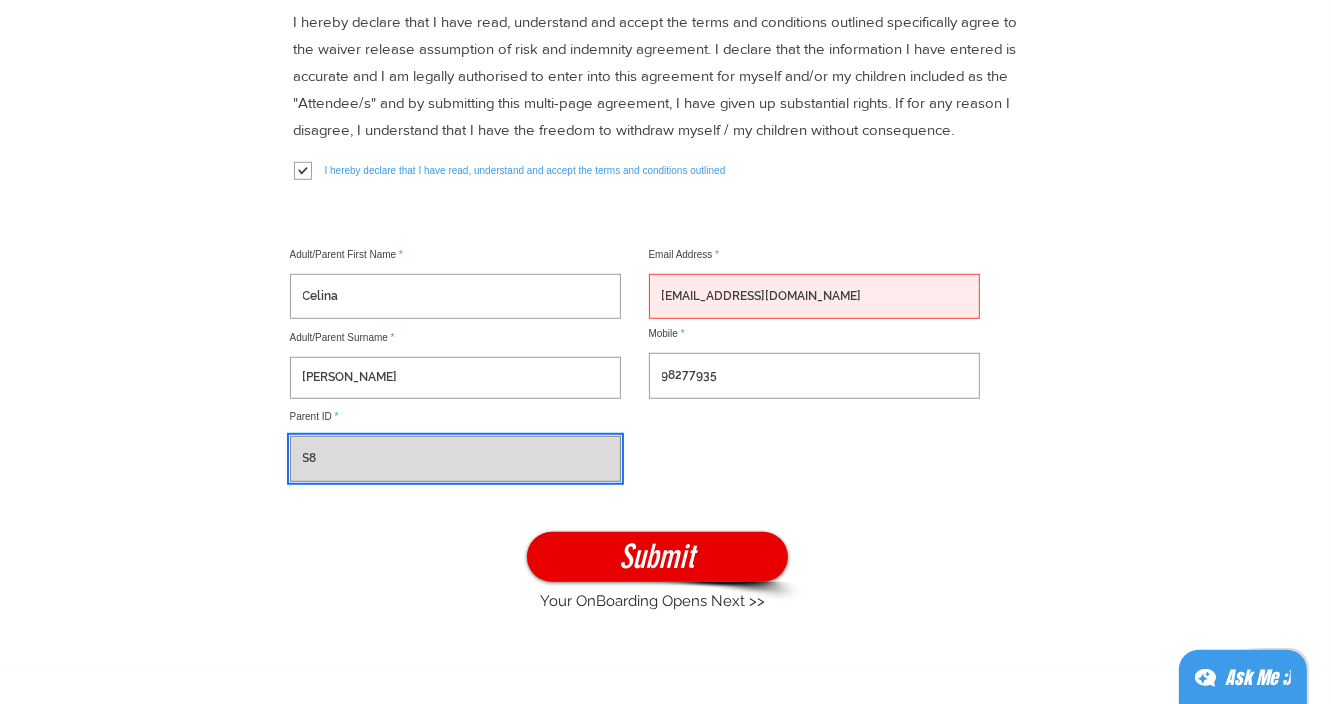 type on "S" 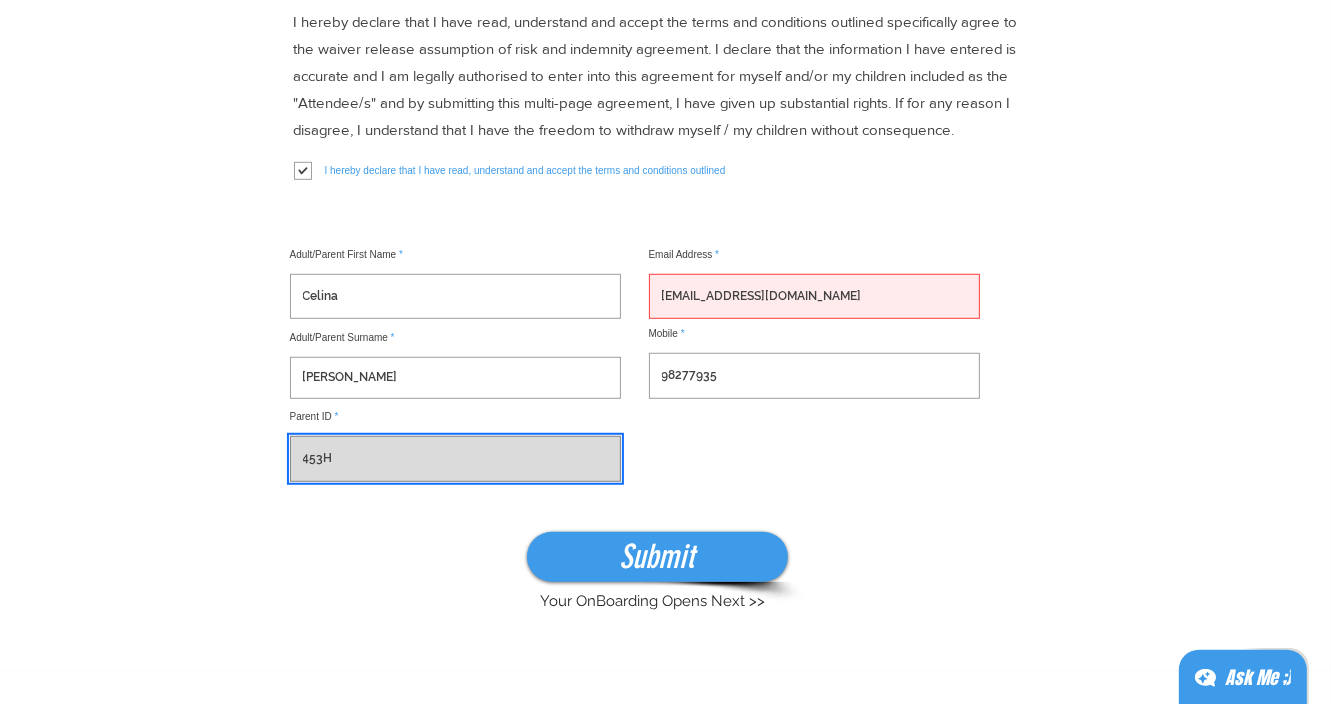 type on "453H" 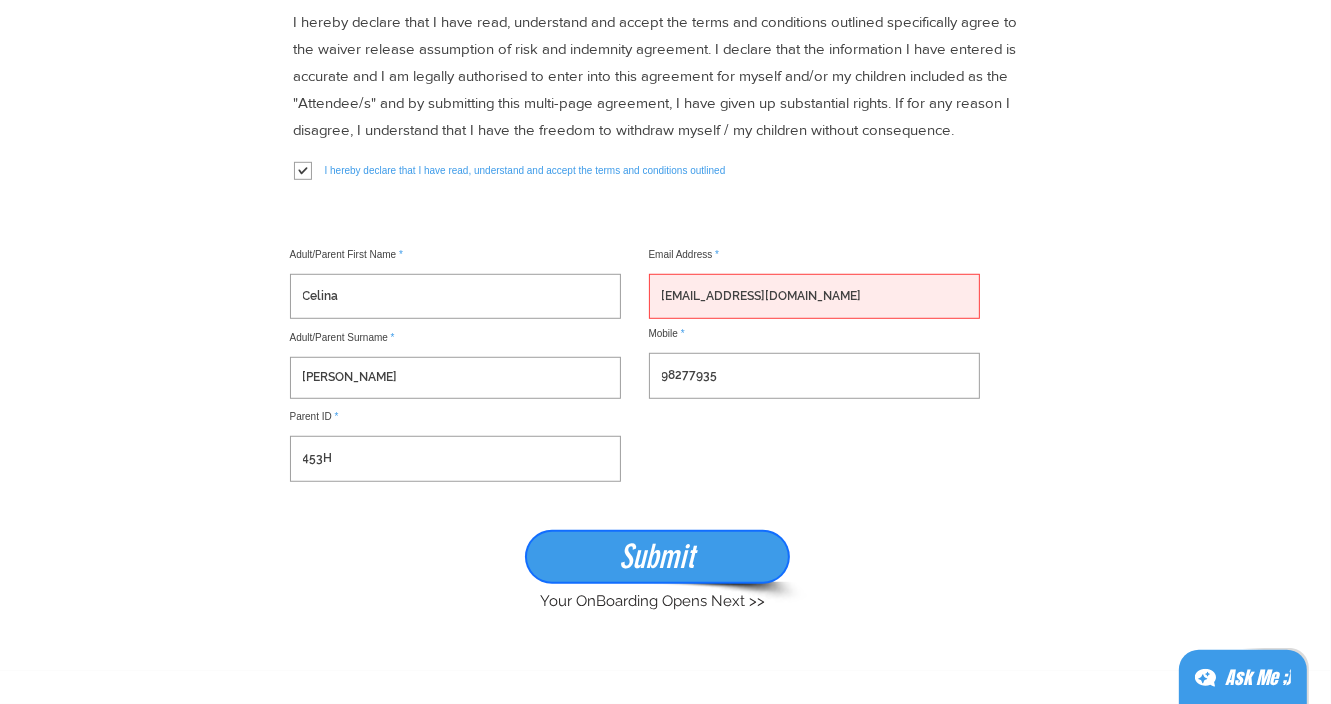 click on "Submit" at bounding box center [657, 557] 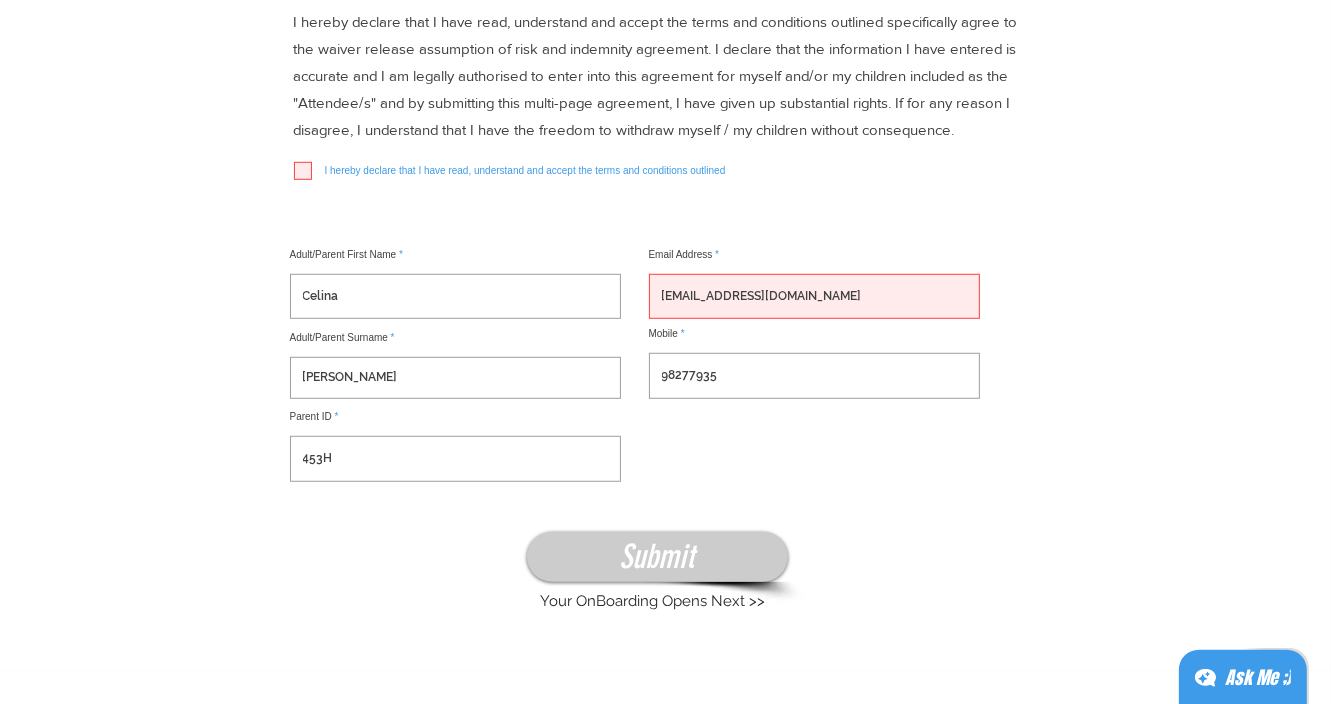 checkbox on "false" 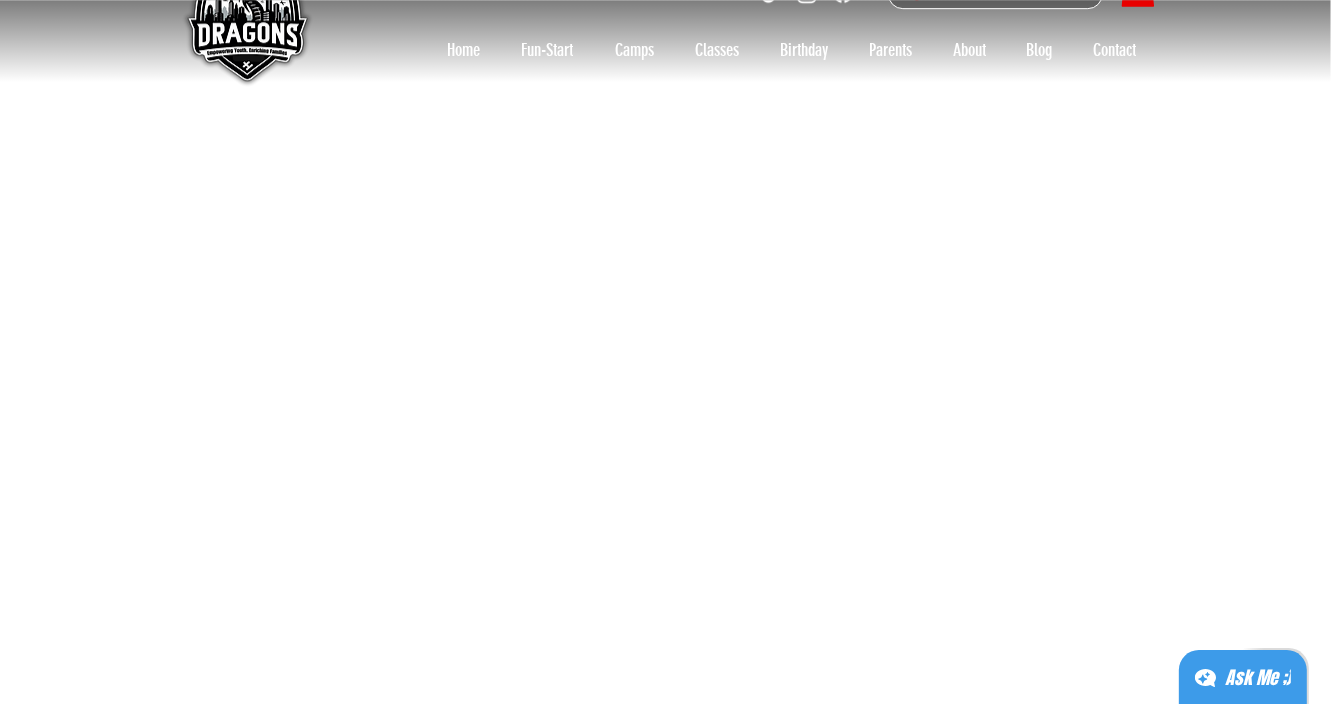 scroll, scrollTop: 0, scrollLeft: 0, axis: both 